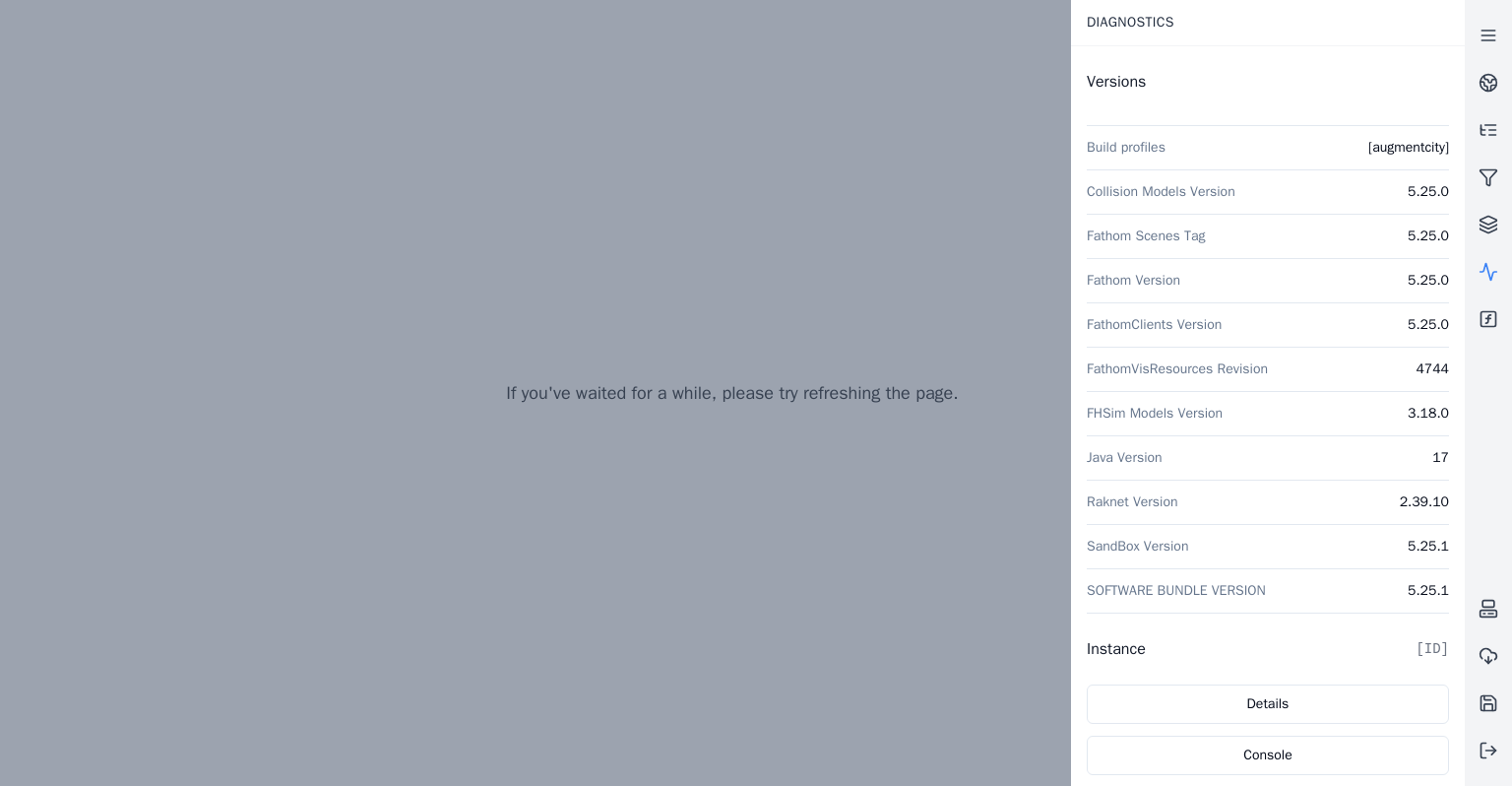 scroll, scrollTop: 0, scrollLeft: 0, axis: both 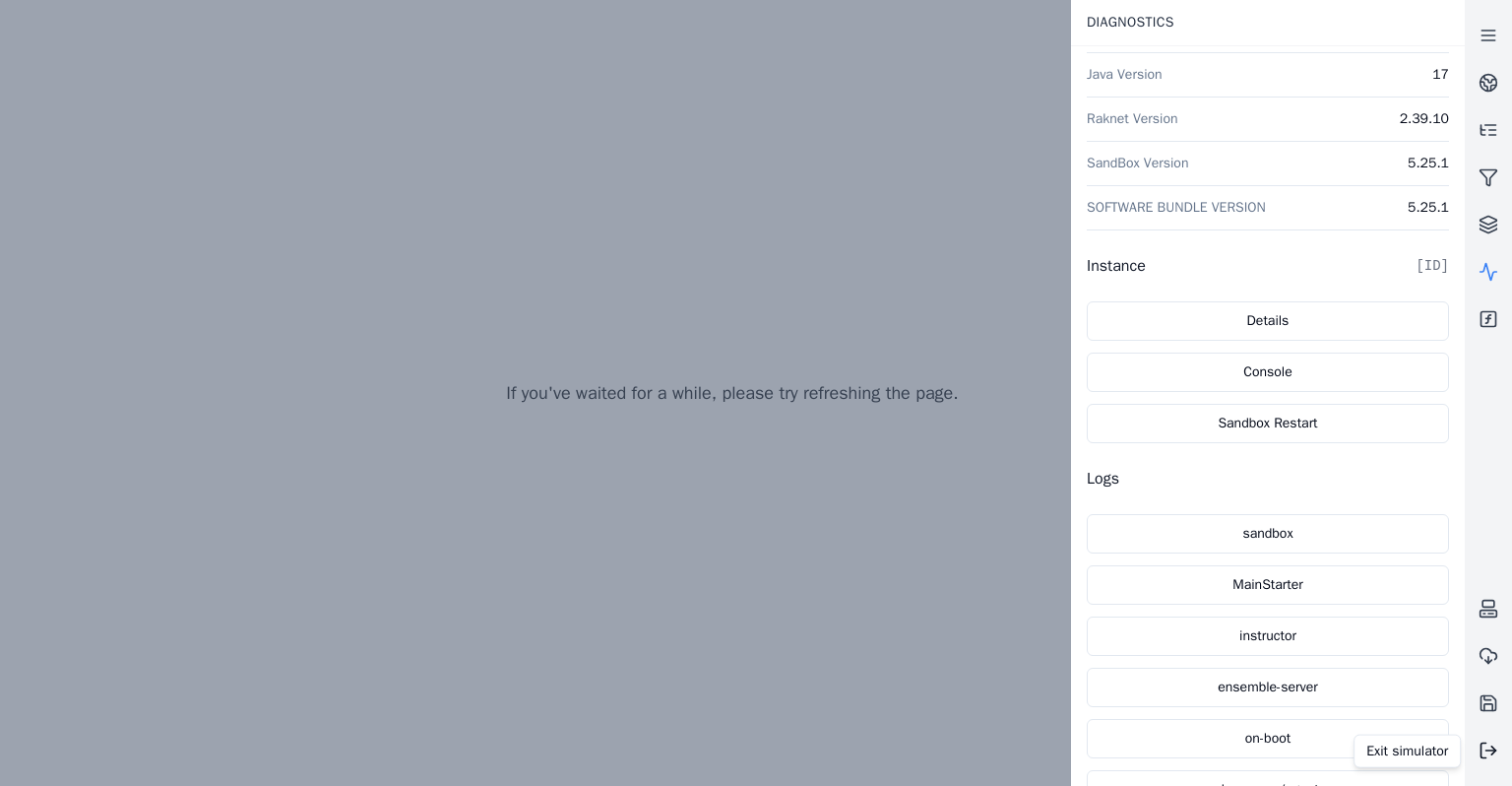 click 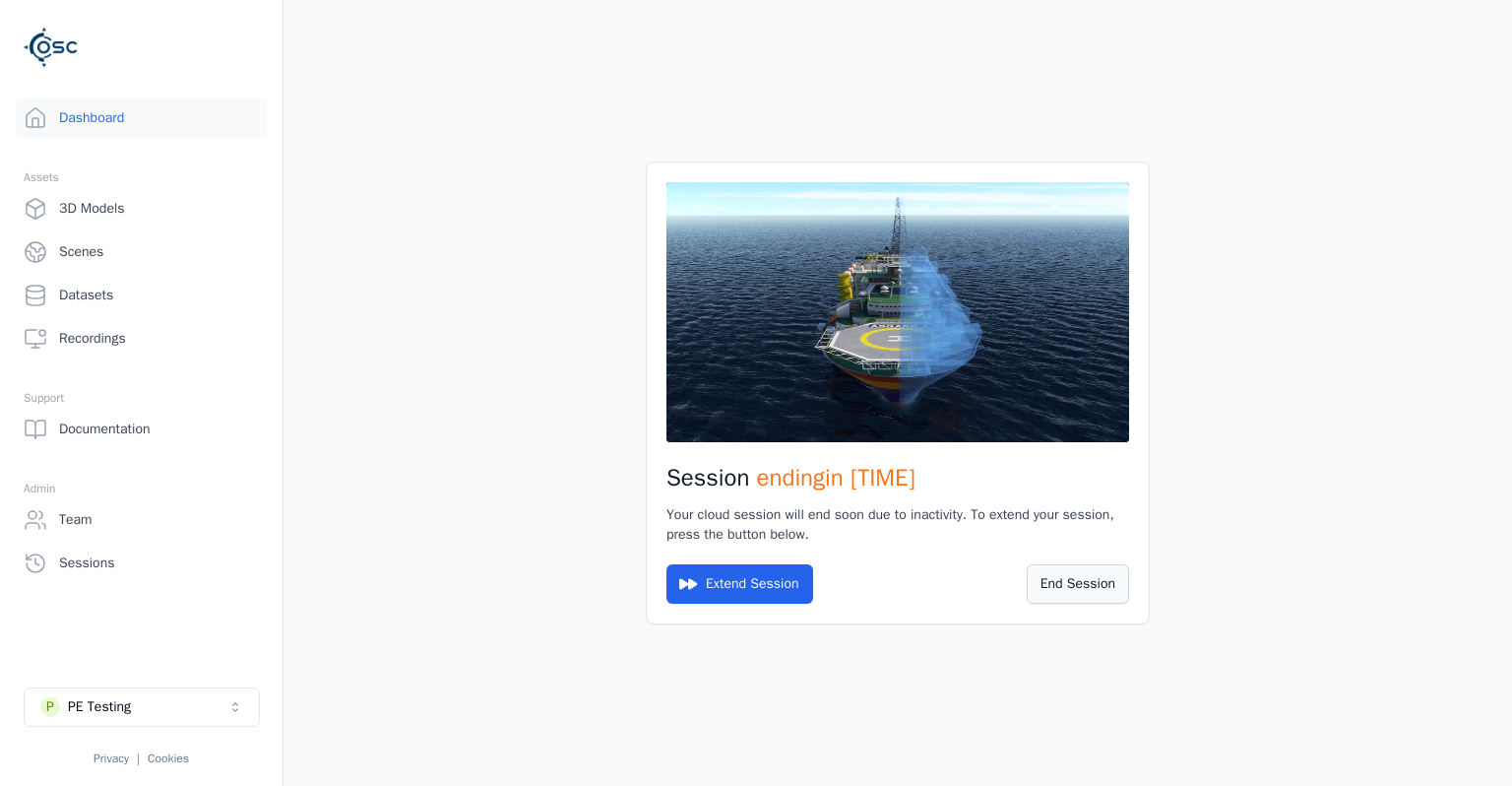 click on "End Session" at bounding box center (1078, 584) 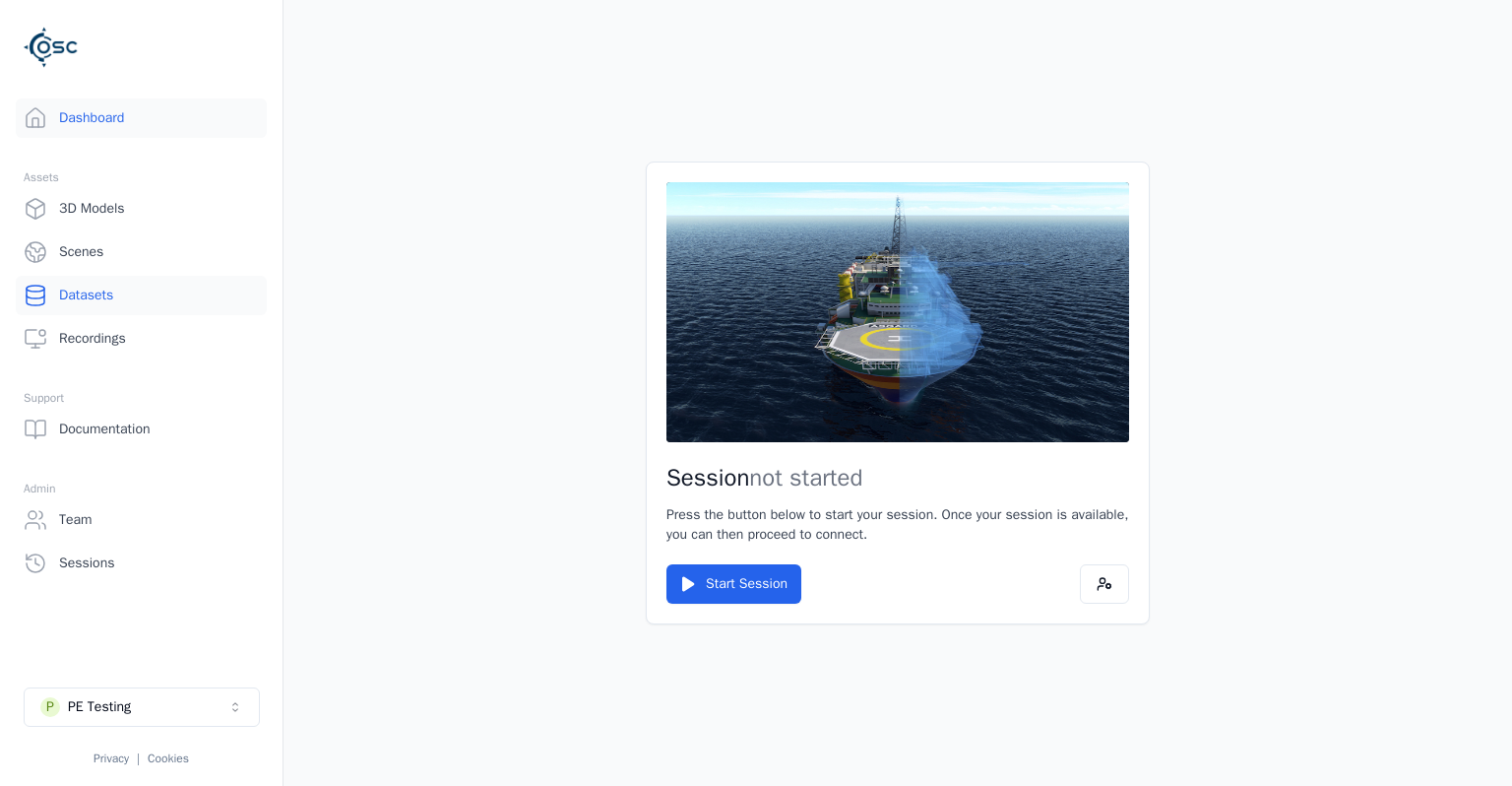 click on "Datasets" at bounding box center [141, 295] 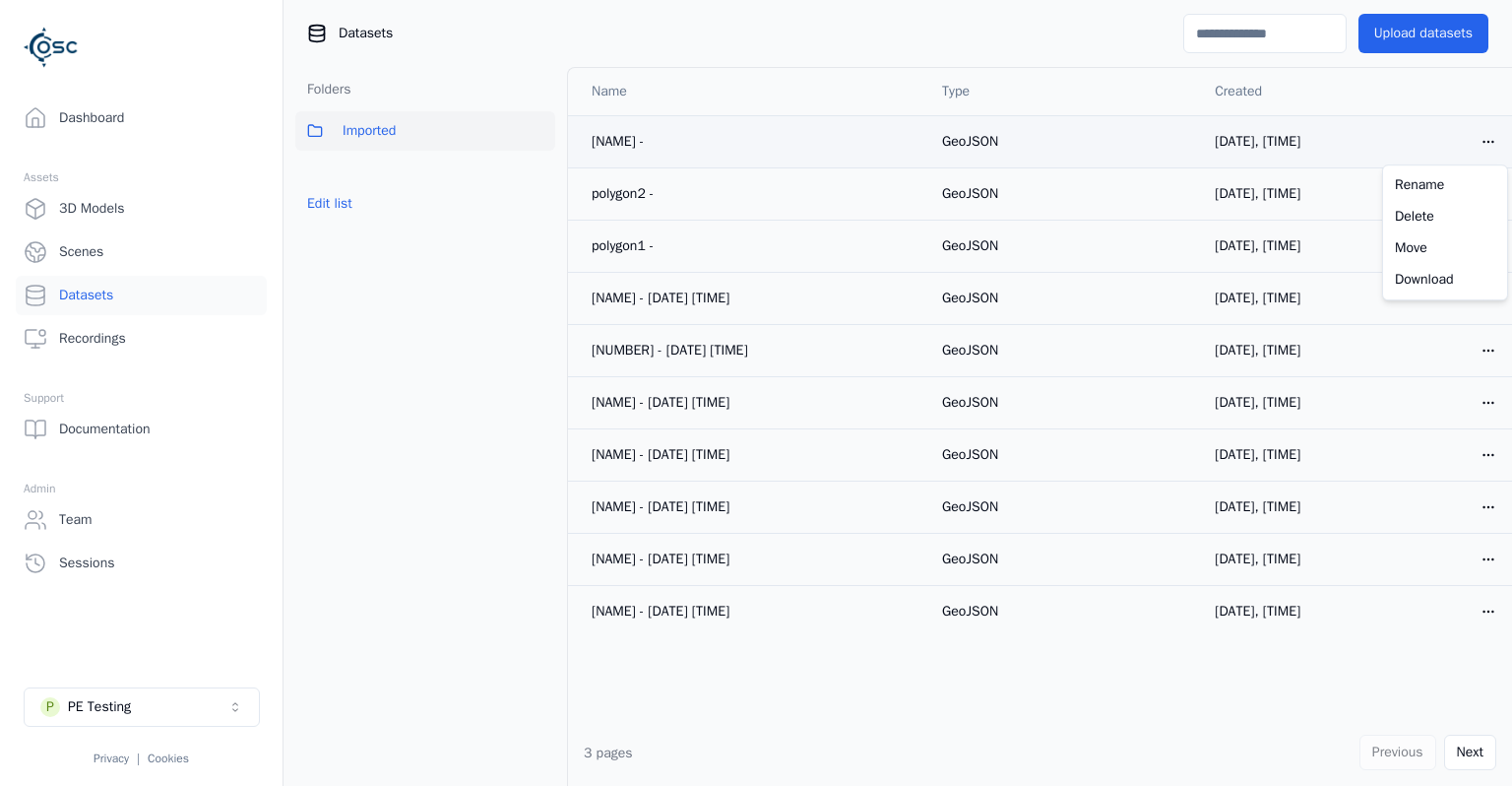 click on "Opt-in to analytics Would you like to help us improve our service by allowing us to collect analytics data about how you use our application? This data helps us understand usage patterns, troubleshoot issues, and make your experience better. For more information about what is collected and how it is used, please refer to our  Privacy Policy . Accept Decline Dashboard Assets 3D Models Scenes Datasets Recordings Support Documentation Admin Team Sessions P PE Testing Privacy | Cookies Datasets Upload datasets Folders Imported Edit list Name Type Created [NAME] -  GeoJSON [DATE], [TIME] Open menu [NAME] -  GeoJSON [DATE], [TIME] Open menu [NAME] -  GeoJSON [DATE], [TIME] Open menu [NAME] - [DATE] [TIME] GeoJSON [DATE], [TIME] Open menu [NUMBER] - [DATE] [TIME] GeoJSON [DATE], [TIME] Open menu [NAME] - [DATE] [TIME] GeoJSON [DATE], [TIME] Open menu [NAME] - [DATE] [TIME] GeoJSON [DATE], [TIME] Open menu [NAME] - [DATE] [TIME] GeoJSON [DATE], [TIME] Open menu" at bounding box center [756, 393] 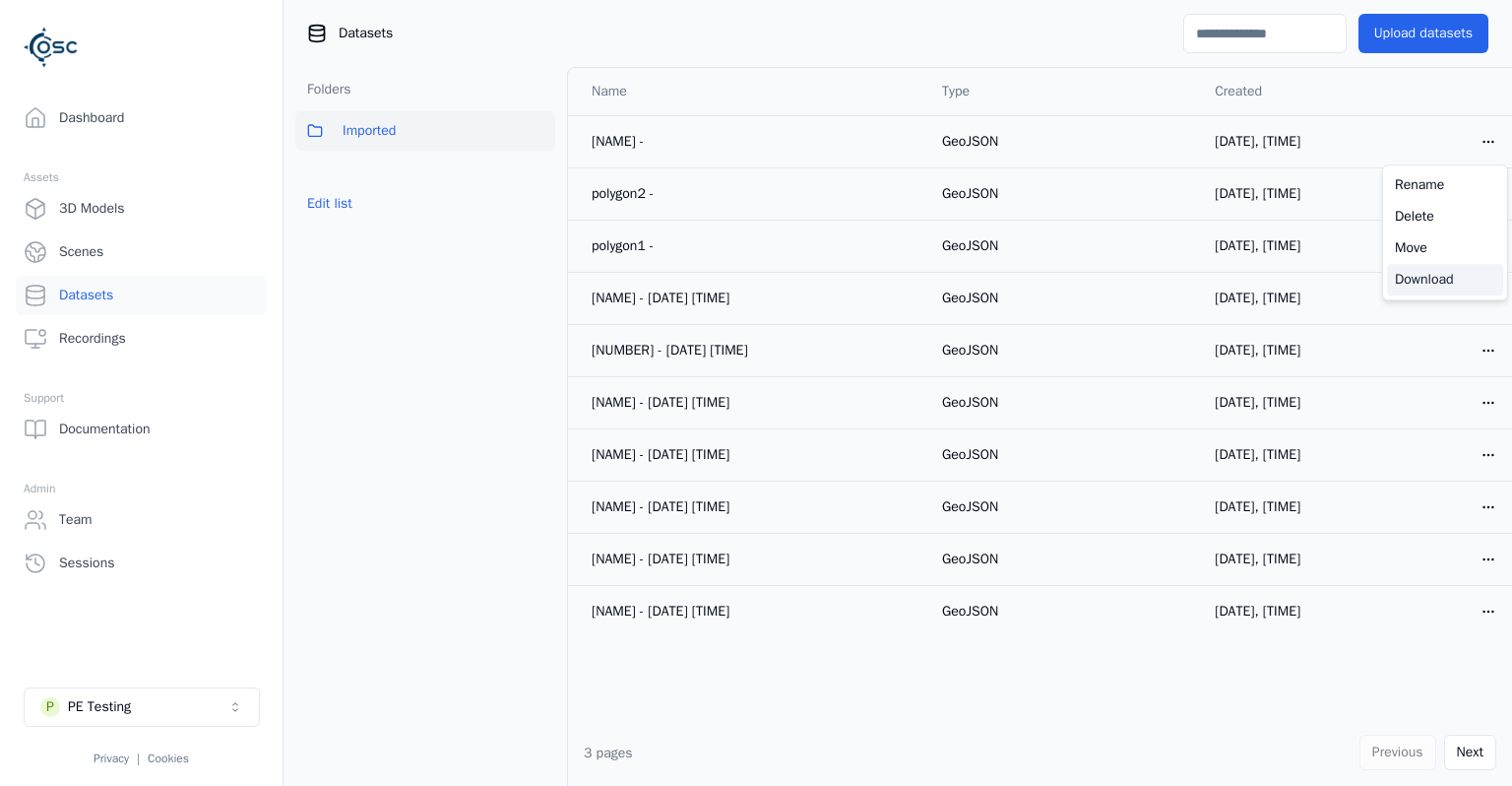 click on "Download" at bounding box center [1445, 280] 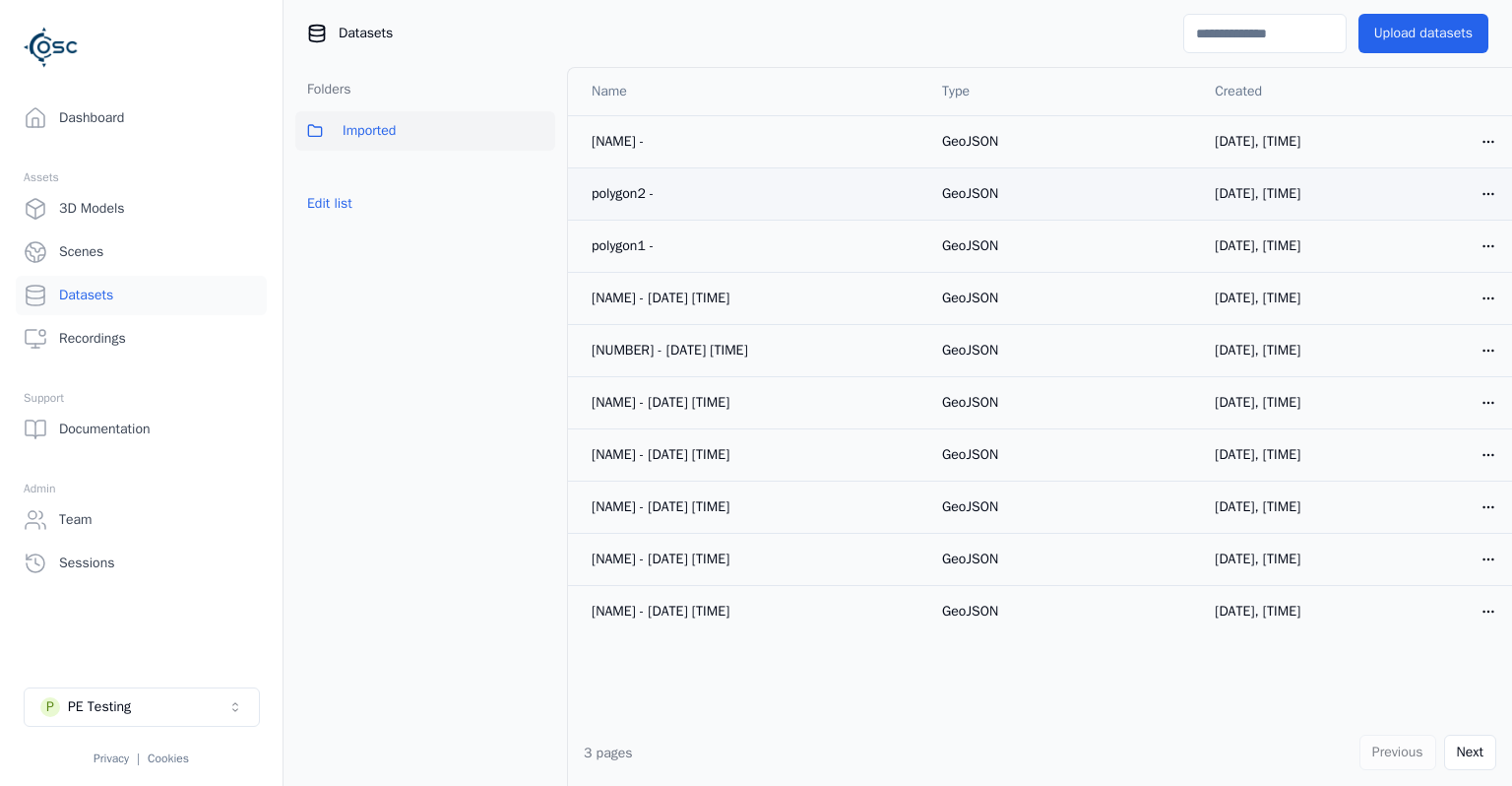 click on "Opt-in to analytics Would you like to help us improve our service by allowing us to collect analytics data about how you use our application? This data helps us understand usage patterns, troubleshoot issues, and make your experience better. For more information about what is collected and how it is used, please refer to our  Privacy Policy . Accept Decline Dashboard Assets 3D Models Scenes Datasets Recordings Support Documentation Admin Team Sessions P PE Testing Privacy | Cookies Datasets Upload datasets Folders Imported Edit list Name Type Created [NAME] -  GeoJSON [DATE], [TIME] Open menu [NAME] -  GeoJSON [DATE], [TIME] Open menu [NAME] -  GeoJSON [DATE], [TIME] Open menu [NAME] - [DATE] [TIME] GeoJSON [DATE], [TIME] Open menu [NUMBER] - [DATE] [TIME] GeoJSON [DATE], [TIME] Open menu [NAME] - [DATE] [TIME] GeoJSON [DATE], [TIME] Open menu [NAME] - [DATE] [TIME] GeoJSON [DATE], [TIME] Open menu [NAME] - [DATE] [TIME] GeoJSON [DATE], [TIME] Open menu" at bounding box center [756, 393] 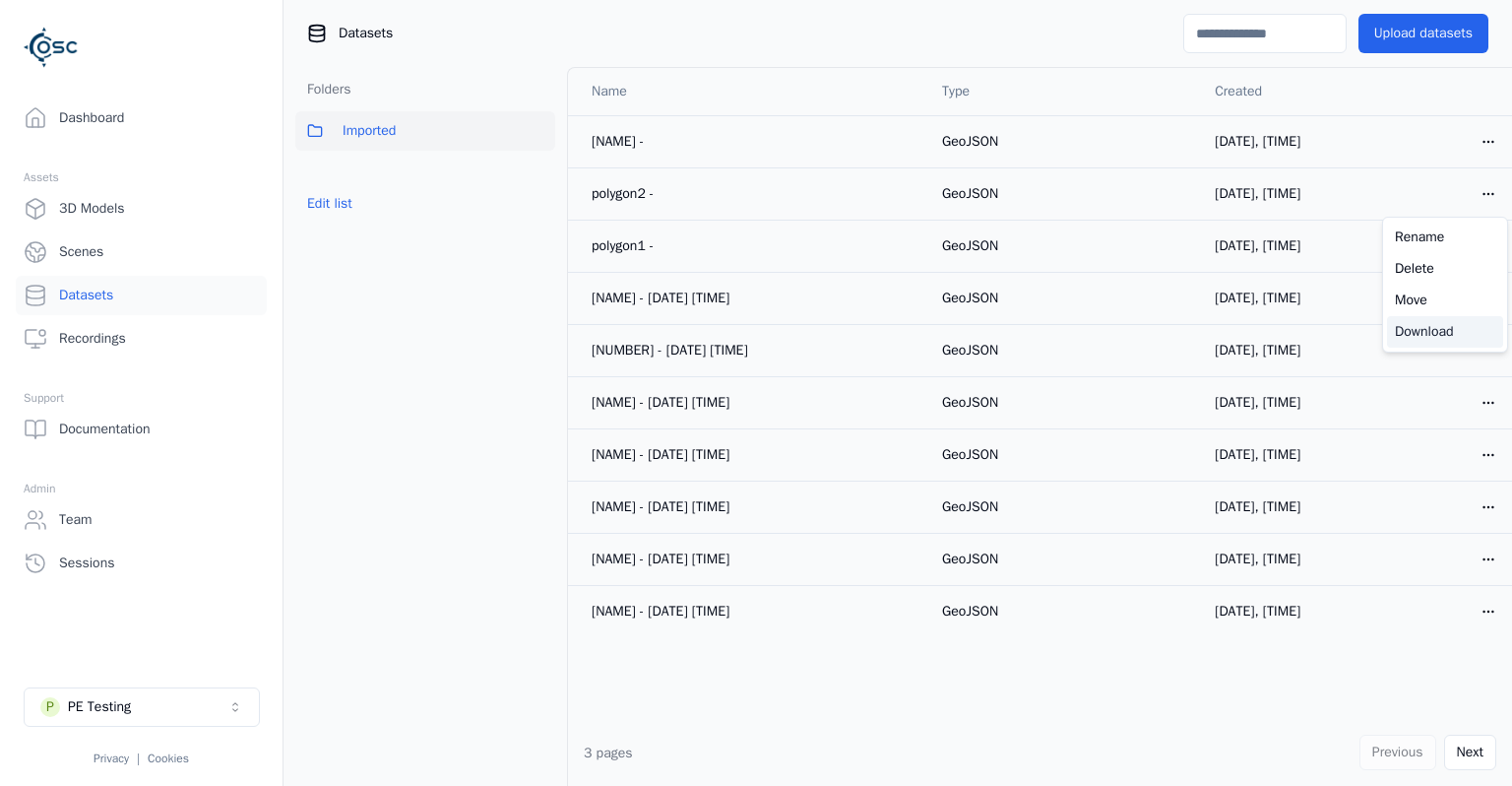 click on "Download" at bounding box center [1445, 332] 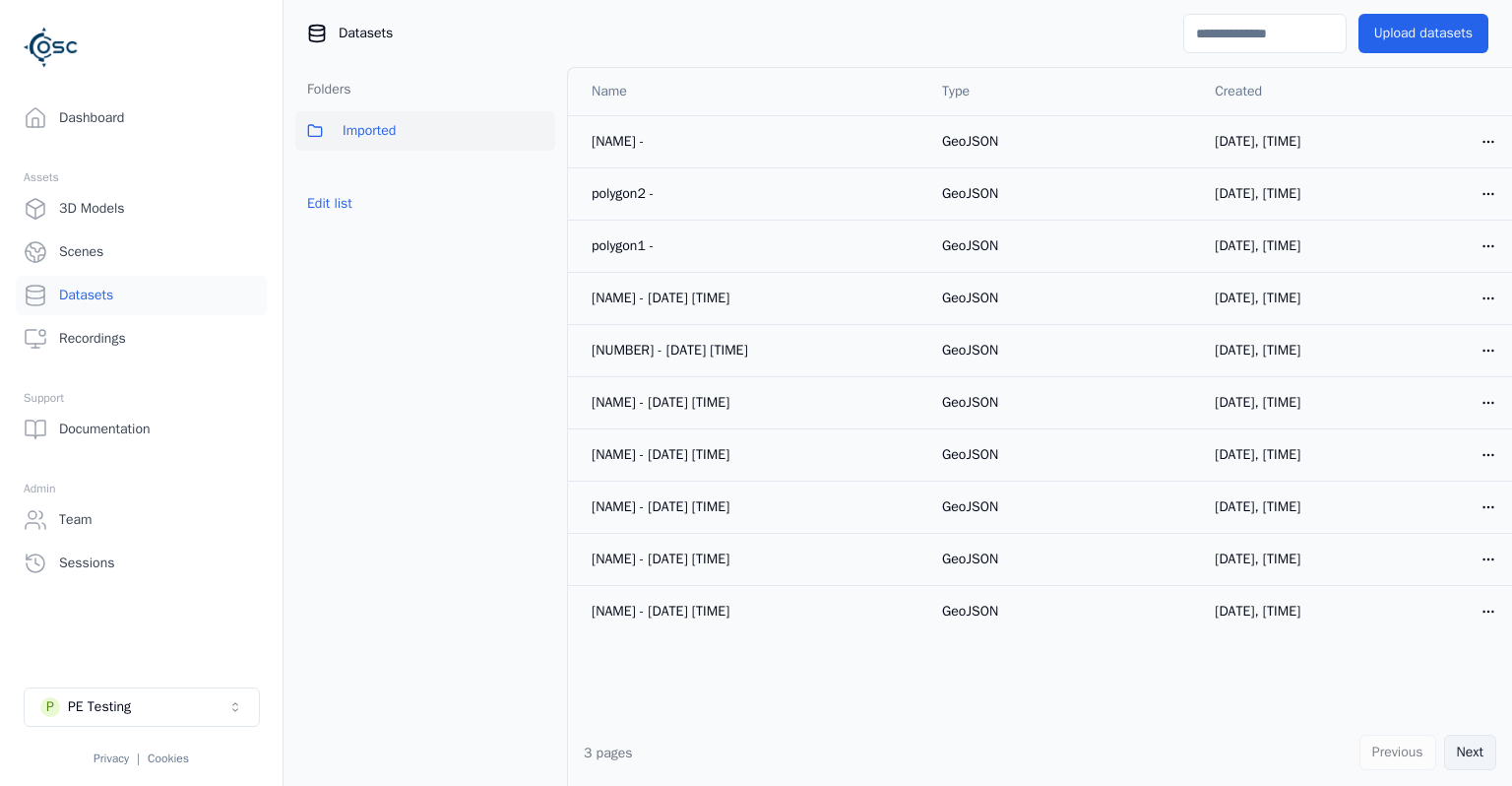 click on "Next" at bounding box center (1470, 753) 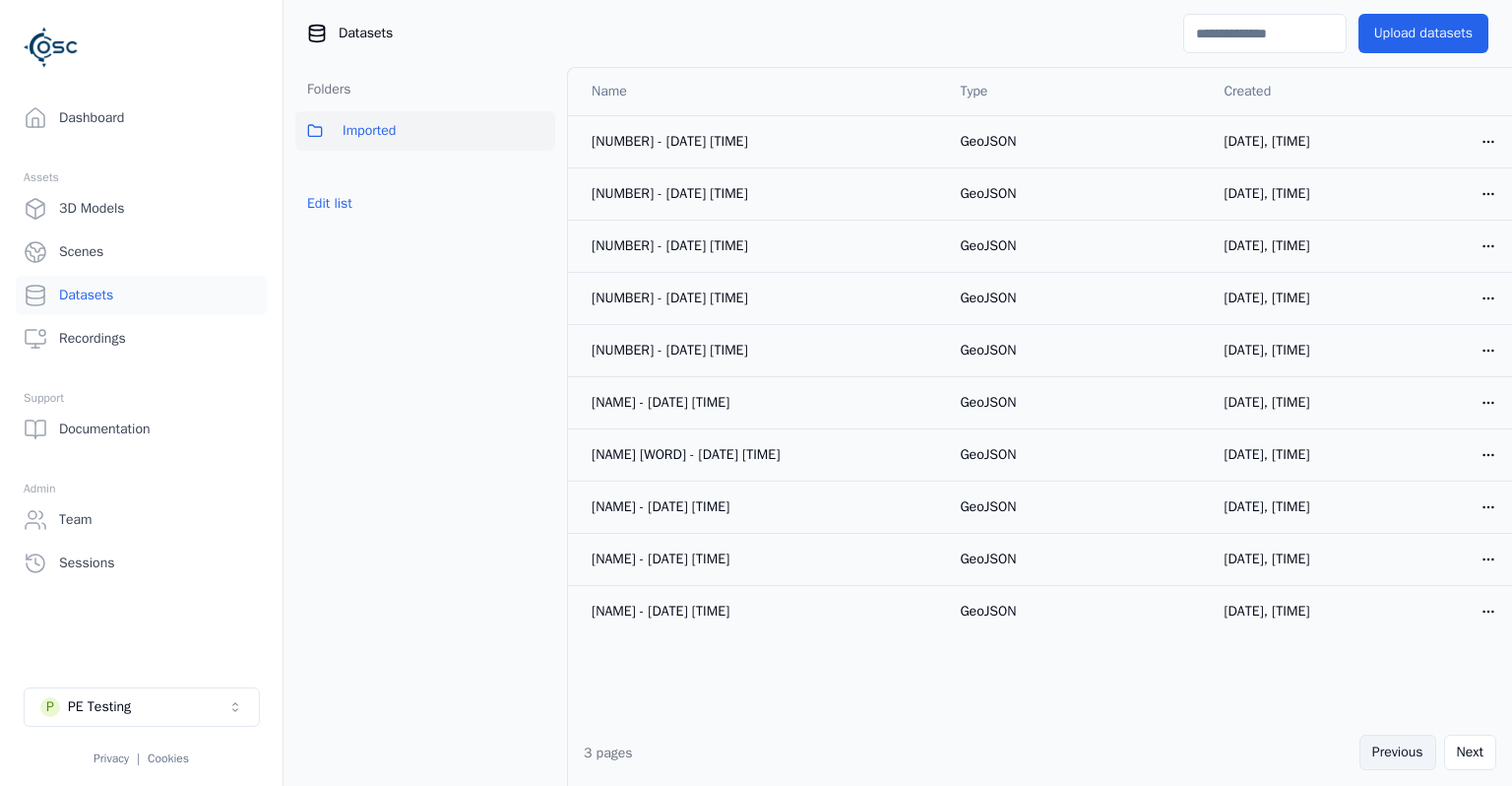 click on "Previous" at bounding box center (1398, 753) 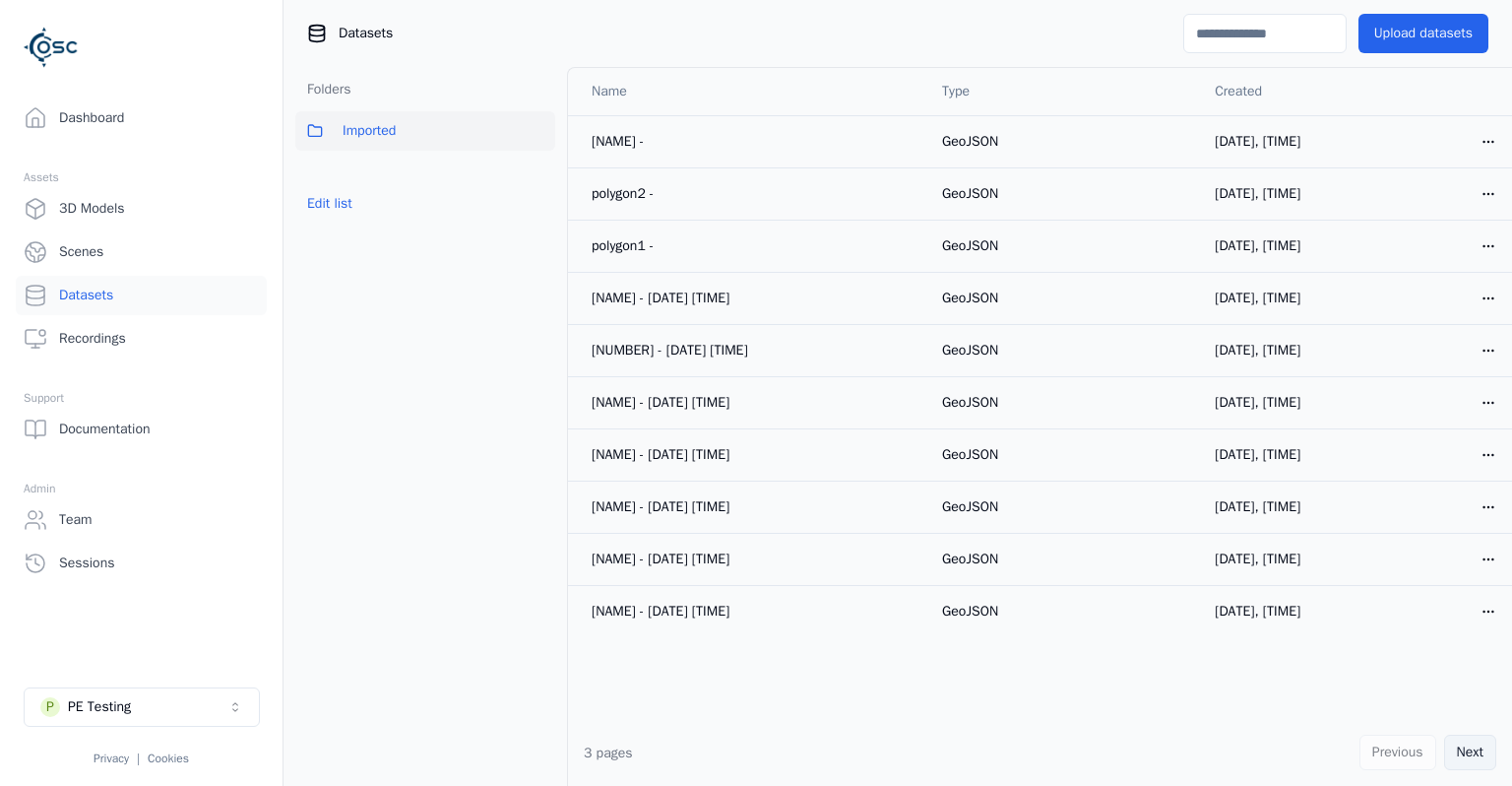 click on "Next" at bounding box center (1470, 753) 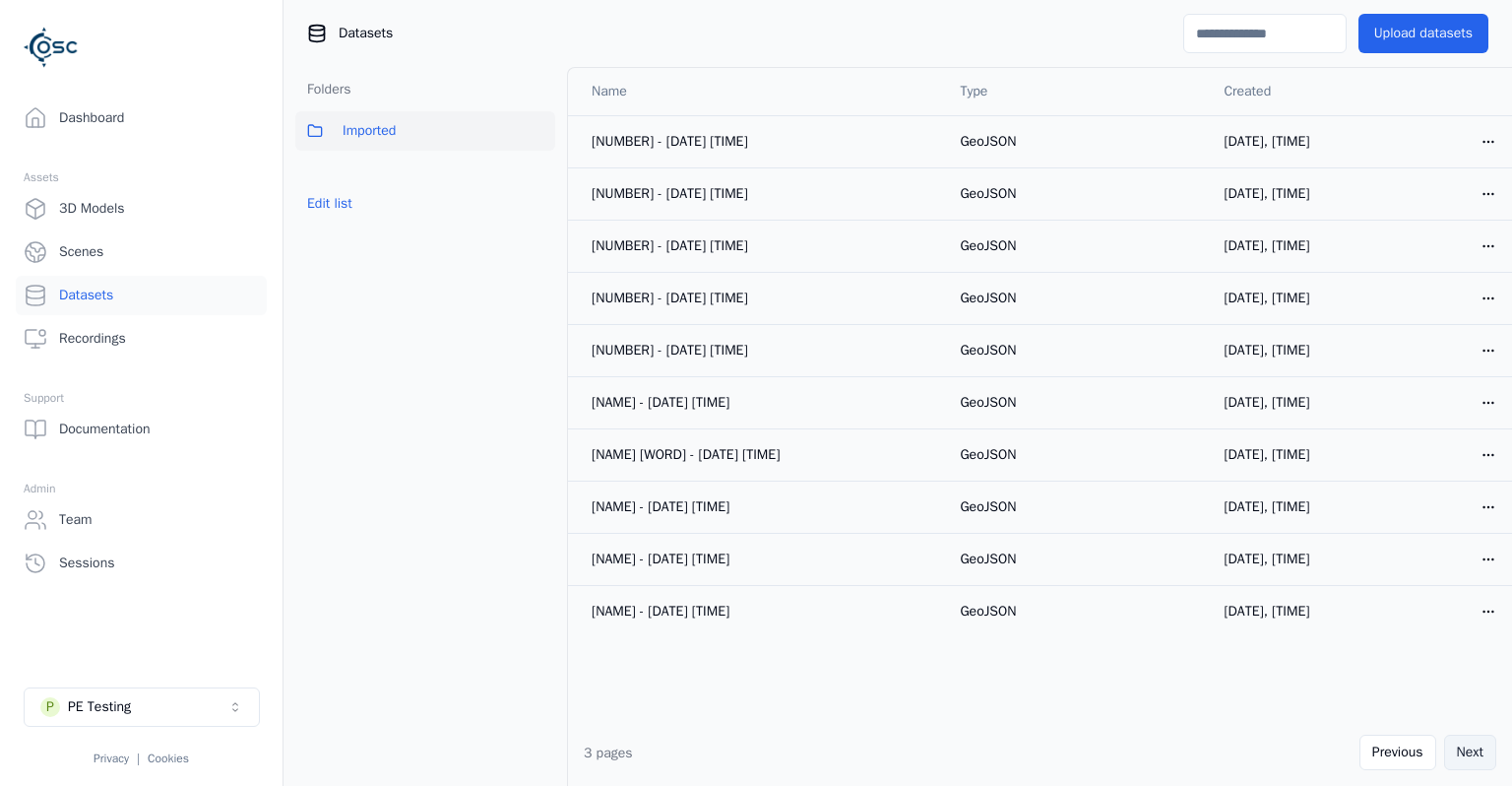 click on "Next" at bounding box center (1470, 753) 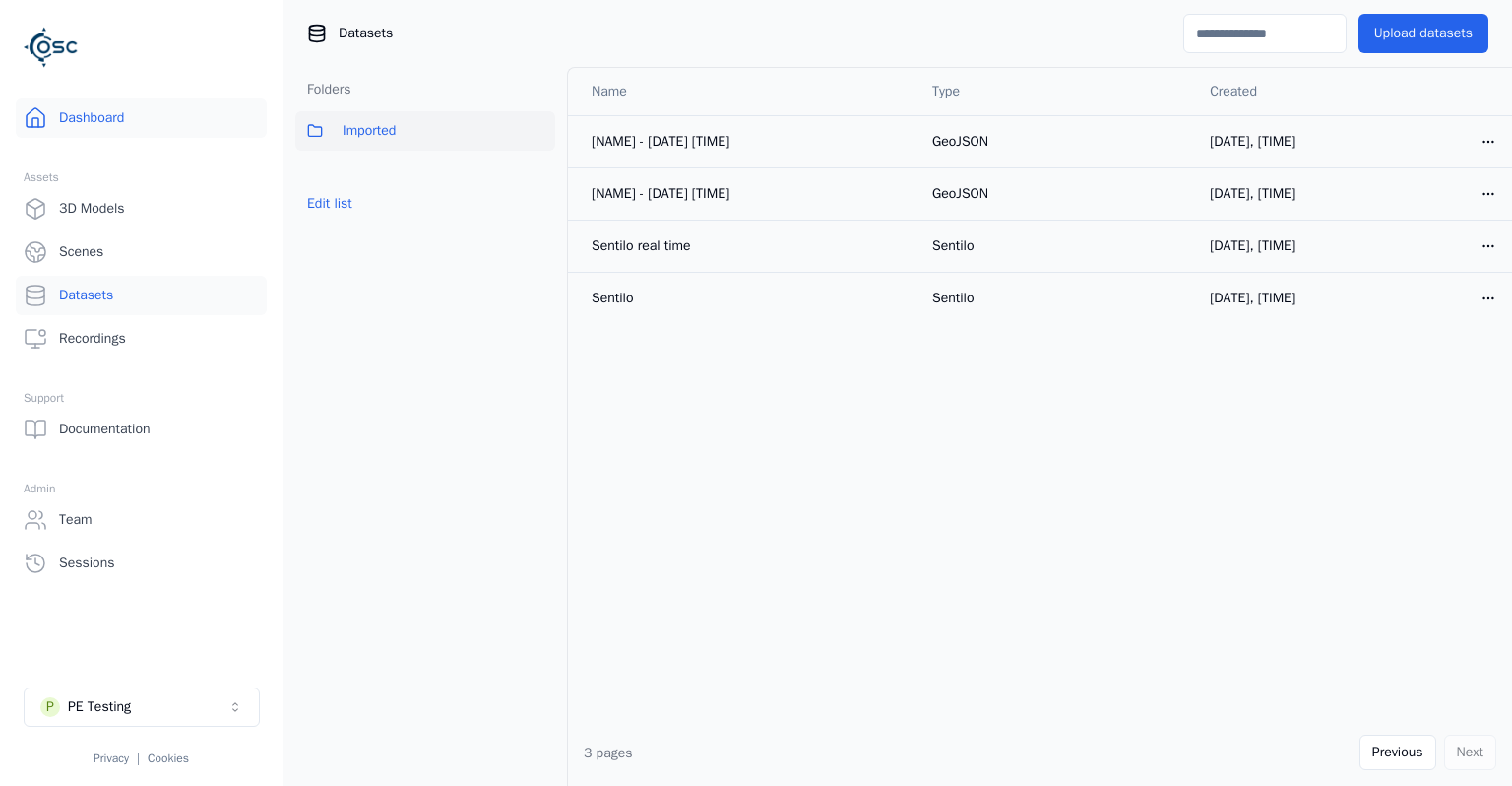 click on "Dashboard" at bounding box center (141, 118) 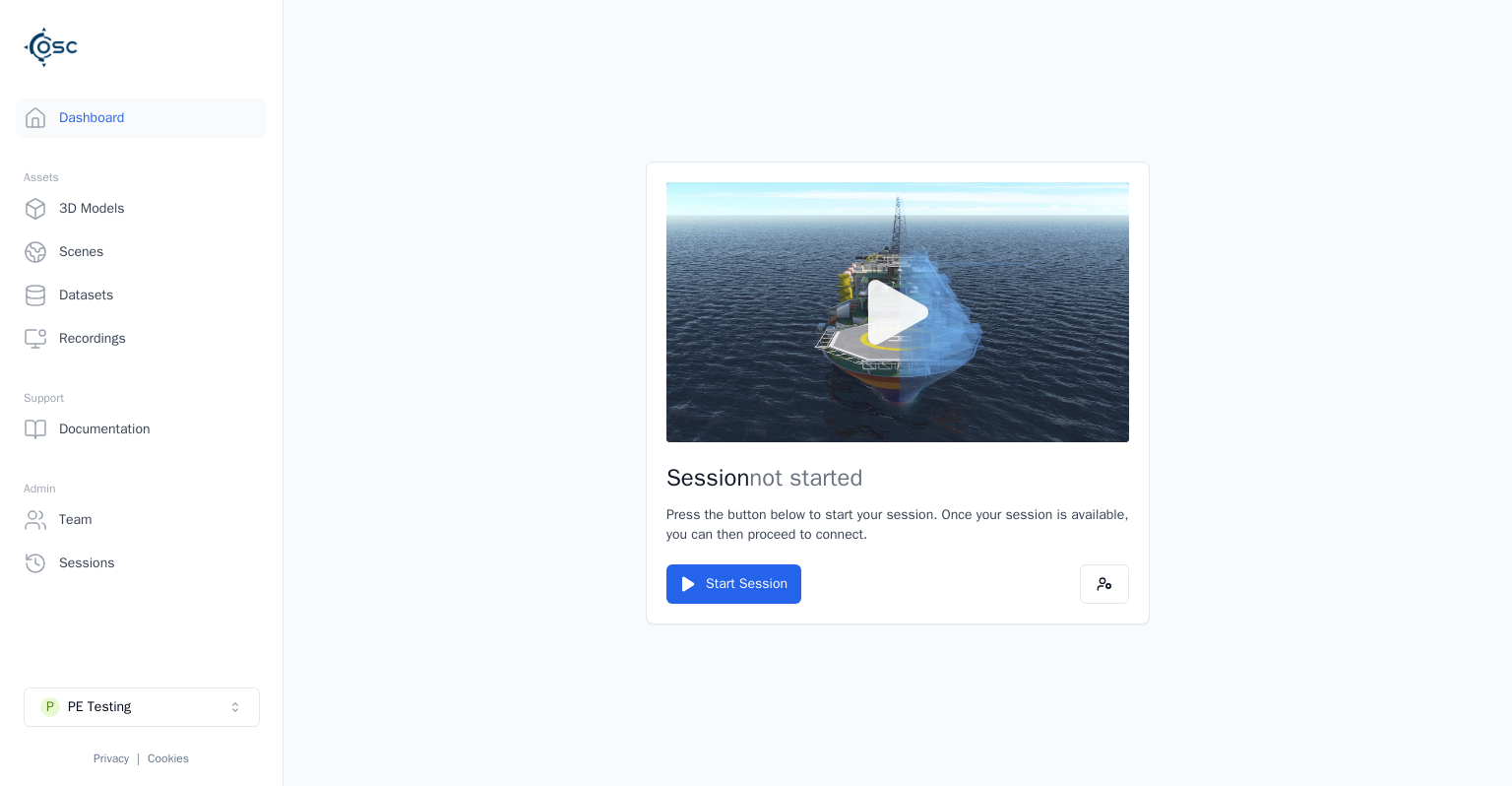 click at bounding box center [898, 312] 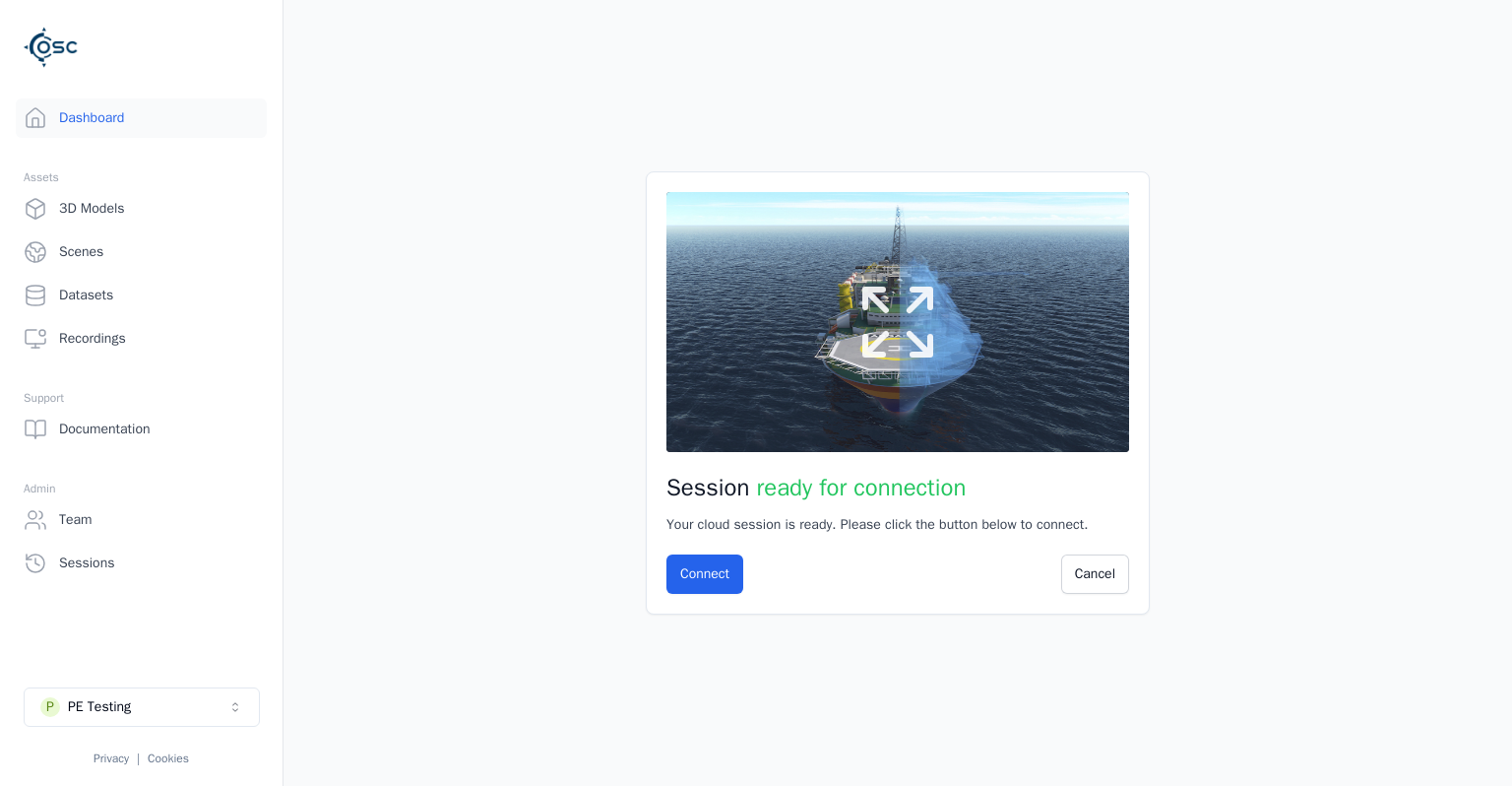 click 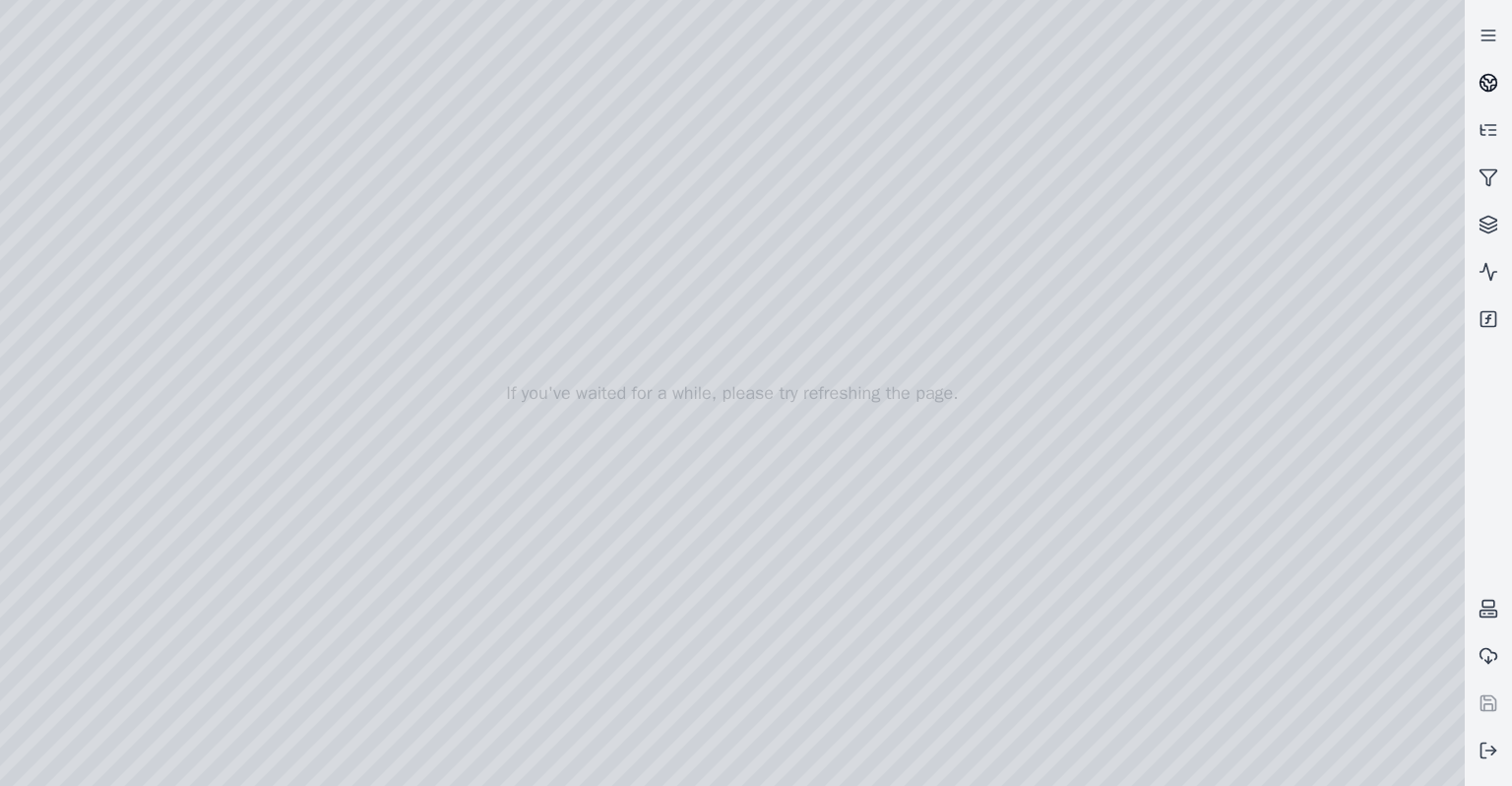 click at bounding box center (1488, 83) 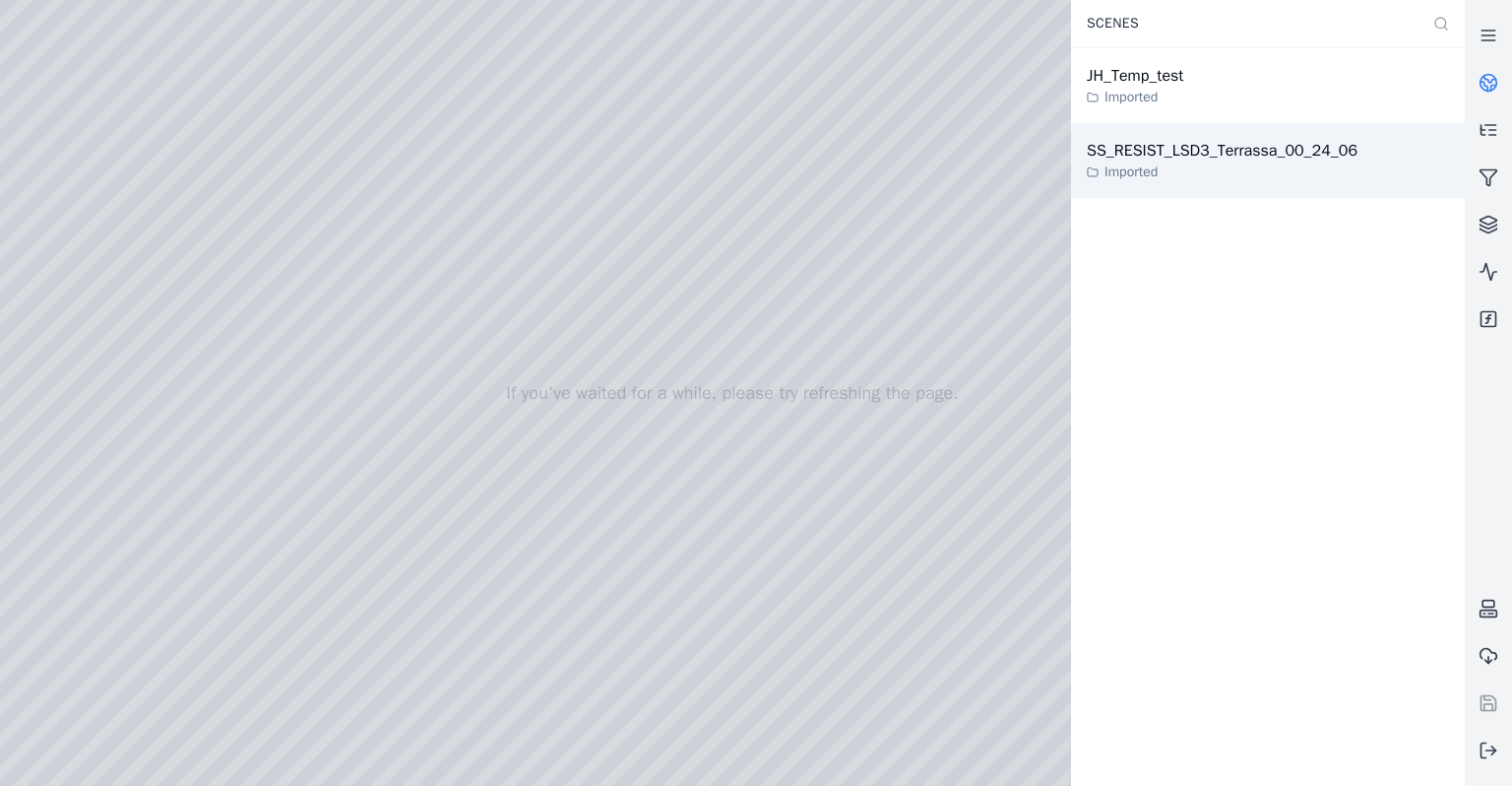 click on "[ID] Imported" at bounding box center (1268, 161) 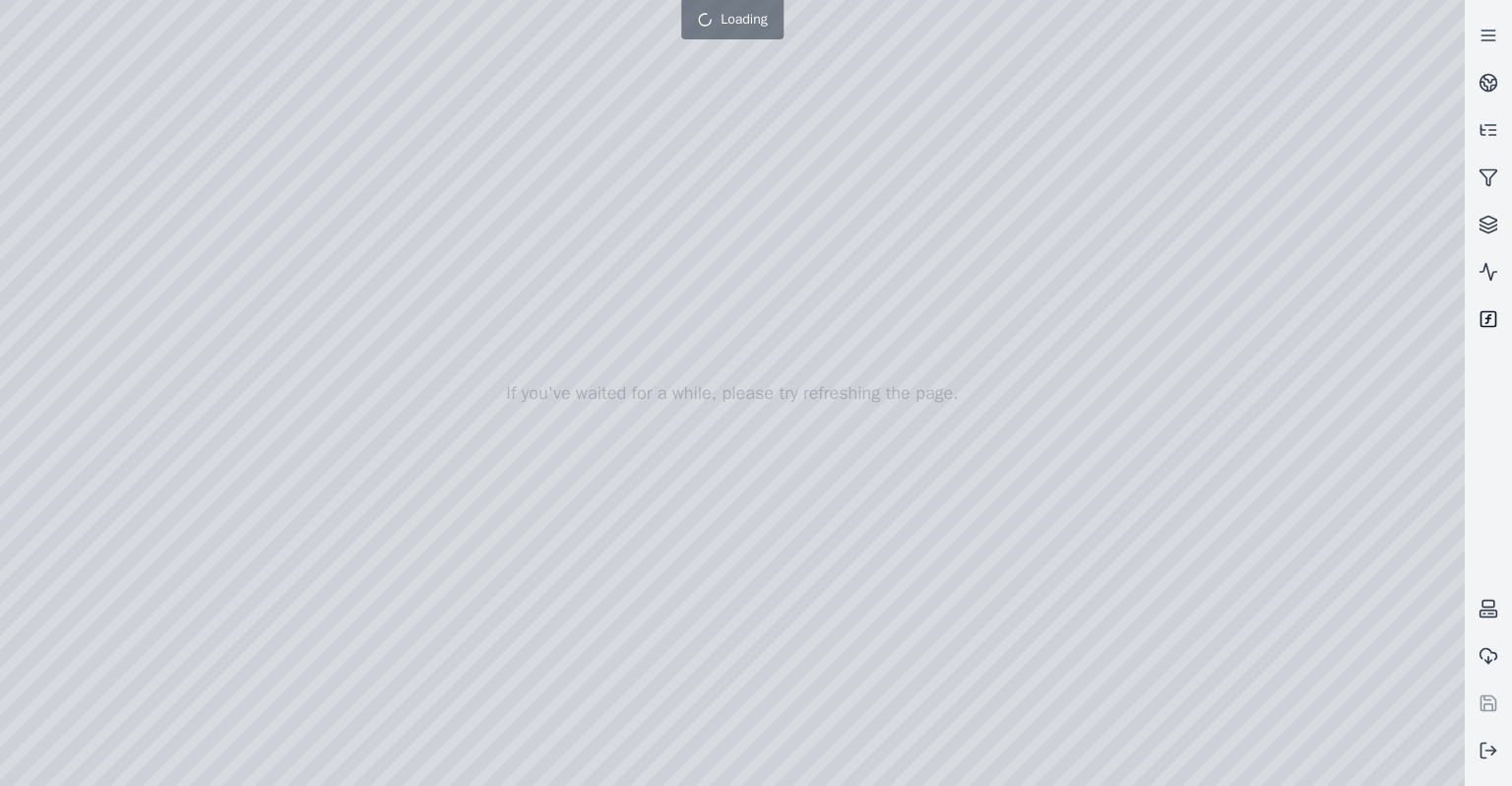 click at bounding box center (1488, 319) 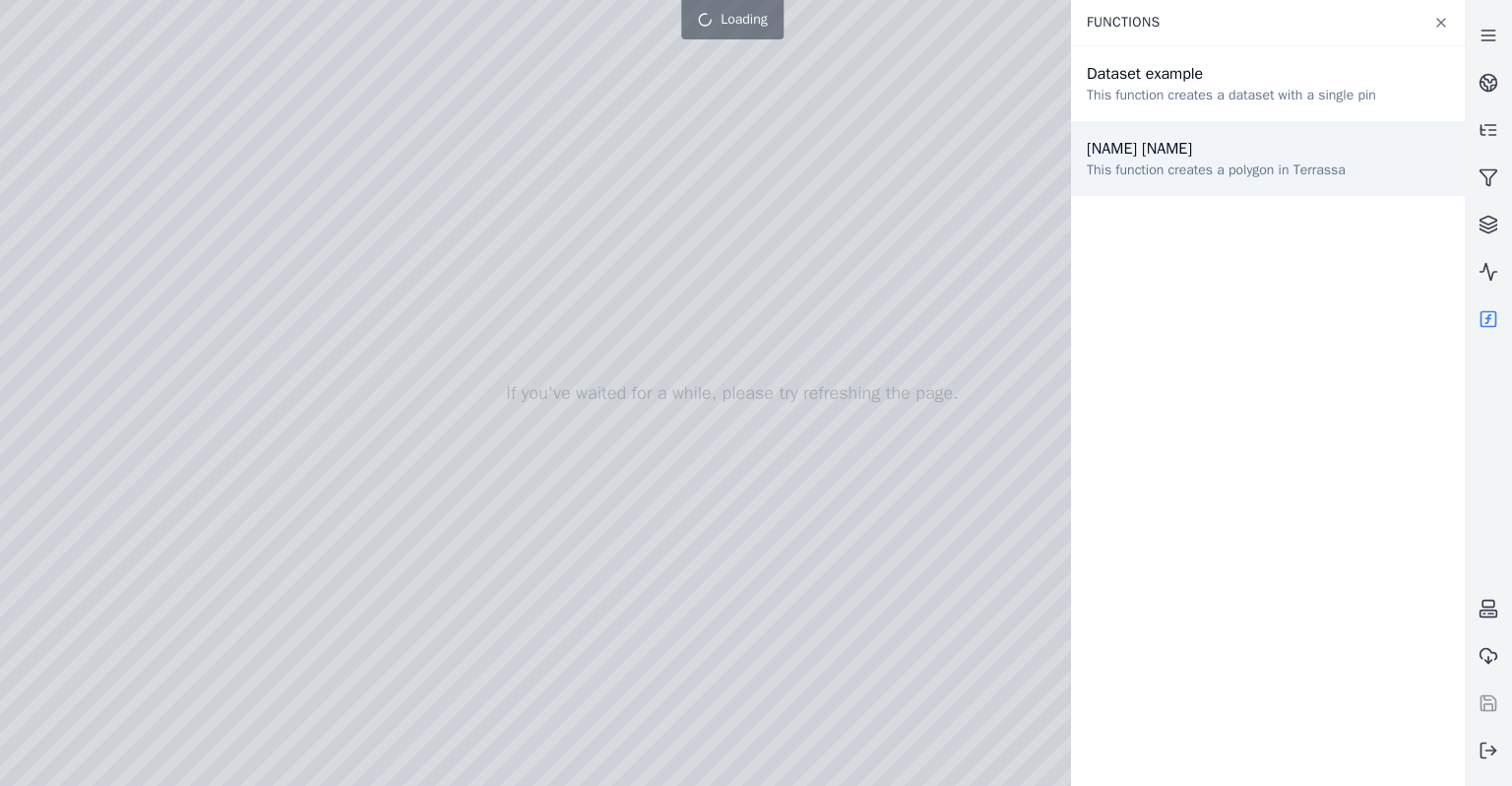click on "[NAME] [NAME] This function creates a polygon in Terrassa" at bounding box center (1268, 159) 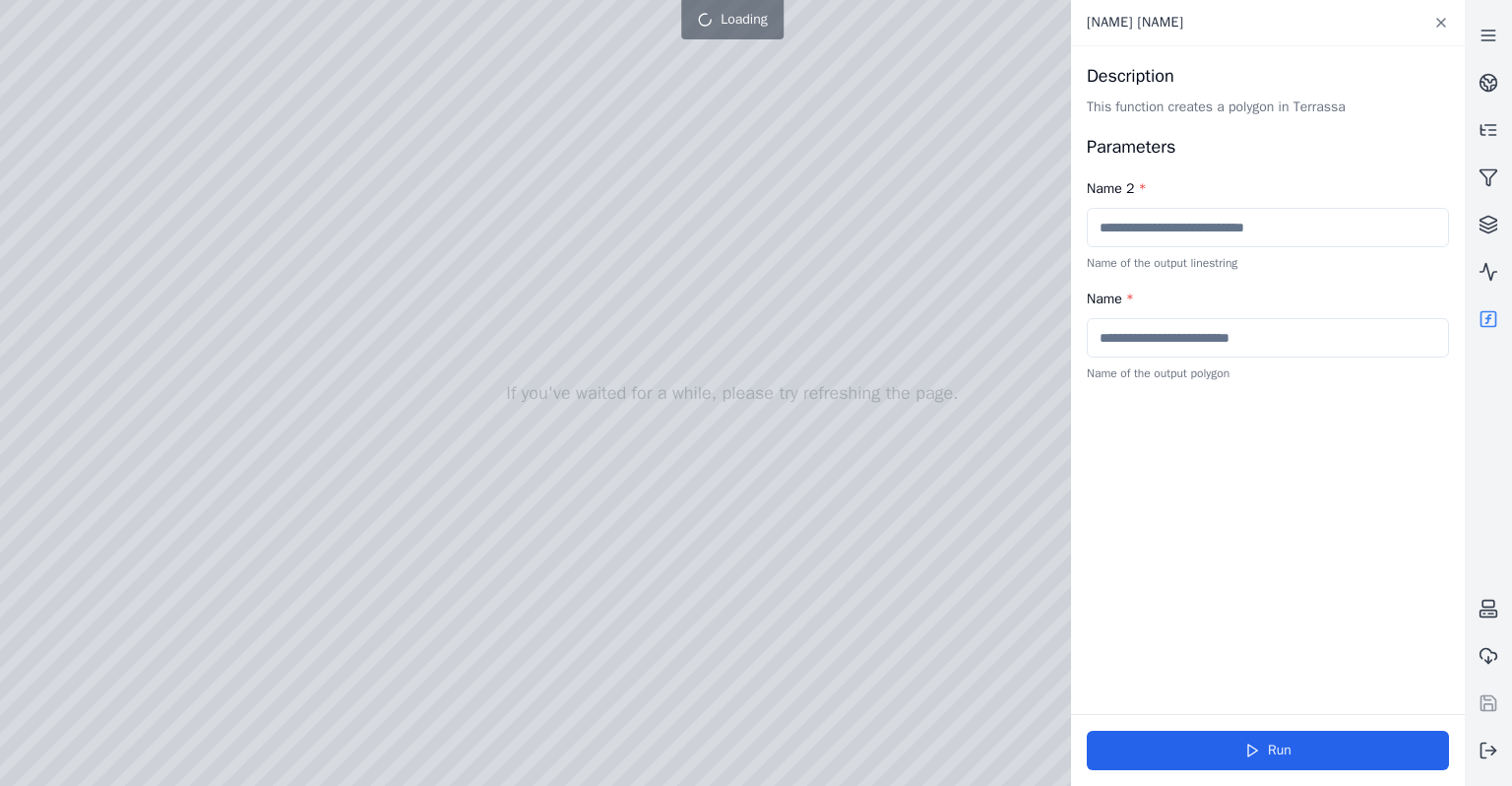 click at bounding box center [1268, 228] 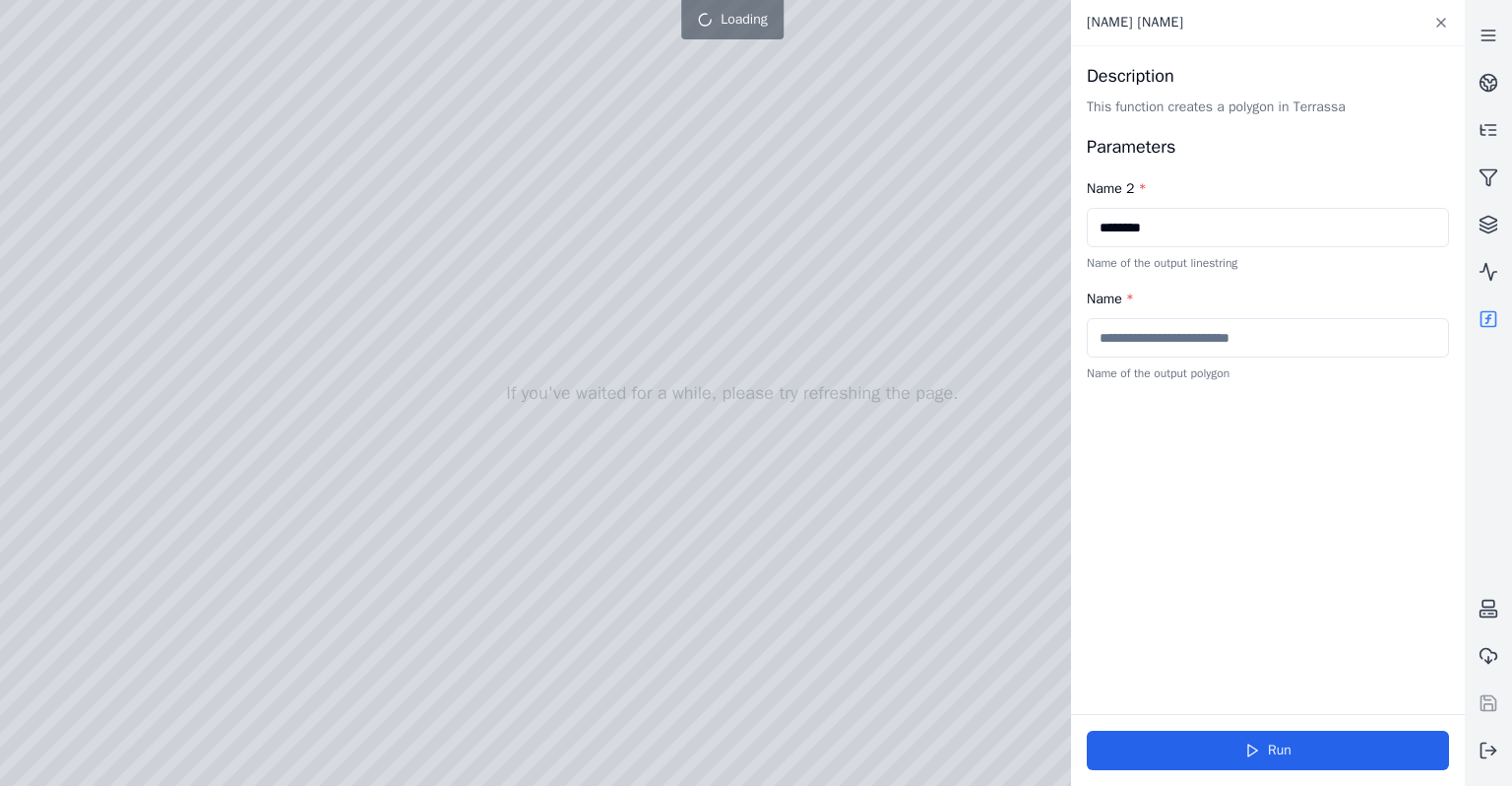 type on "********" 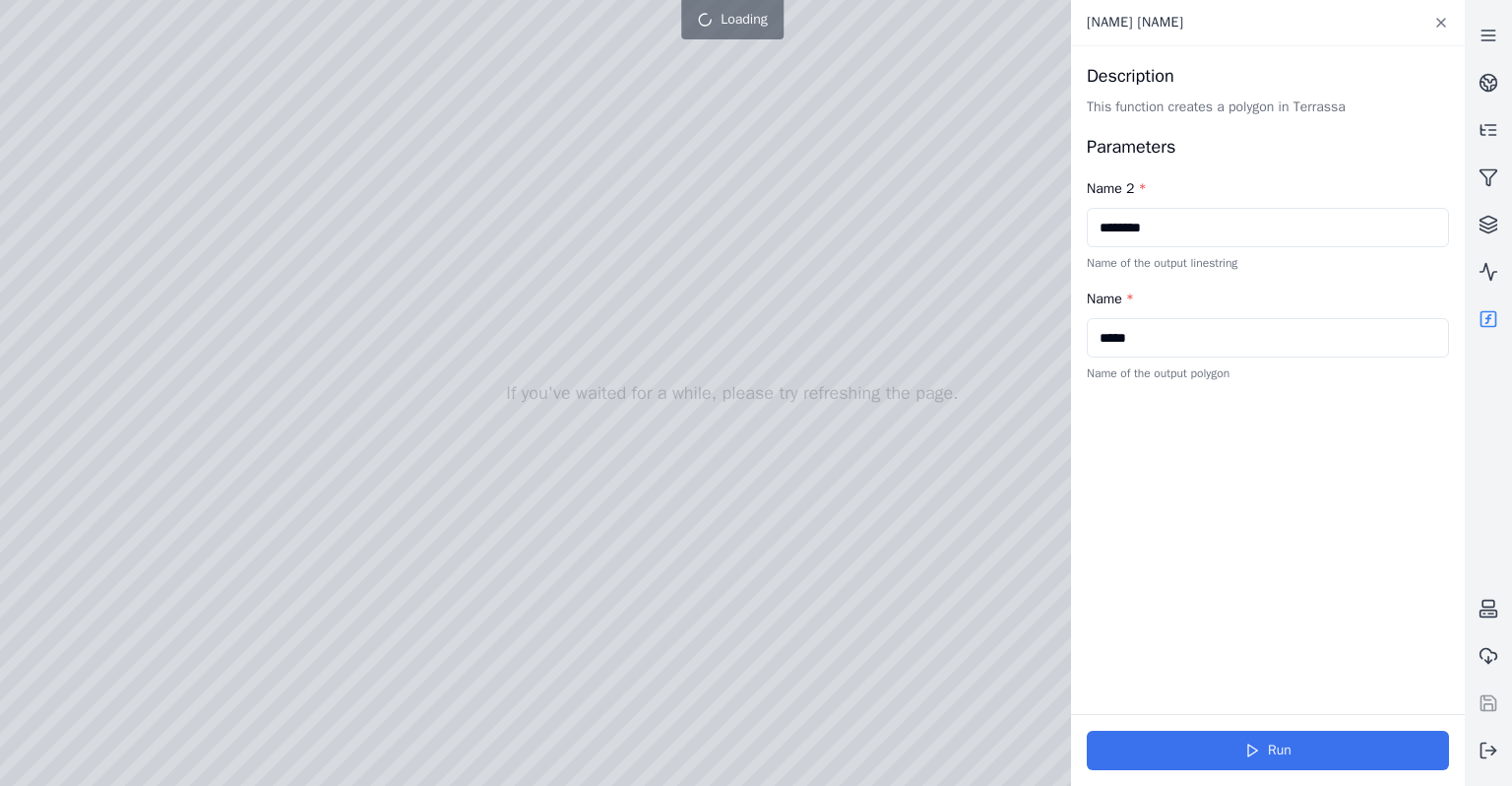 type on "*****" 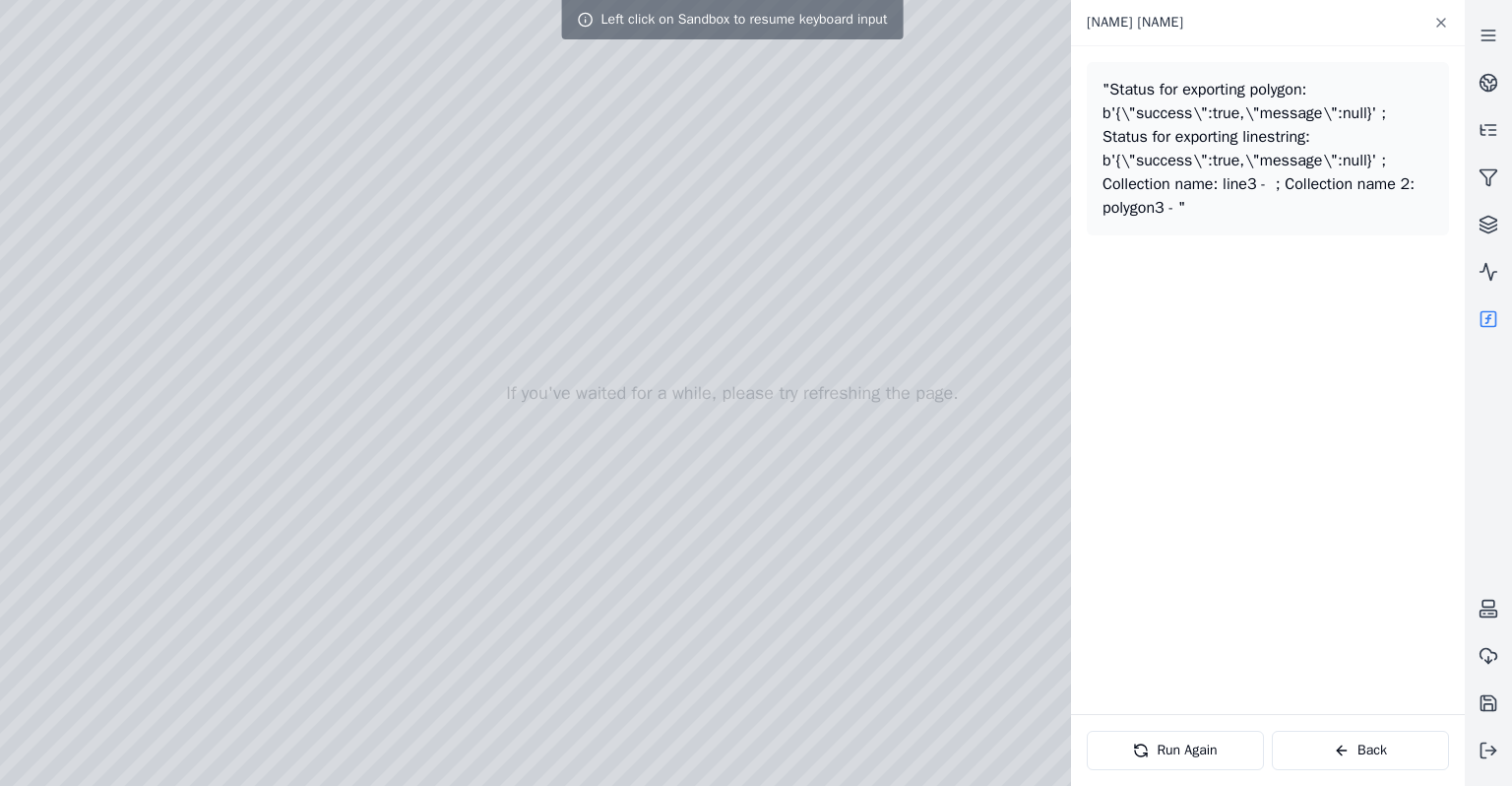 drag, startPoint x: 447, startPoint y: 324, endPoint x: 464, endPoint y: 400, distance: 77.87811 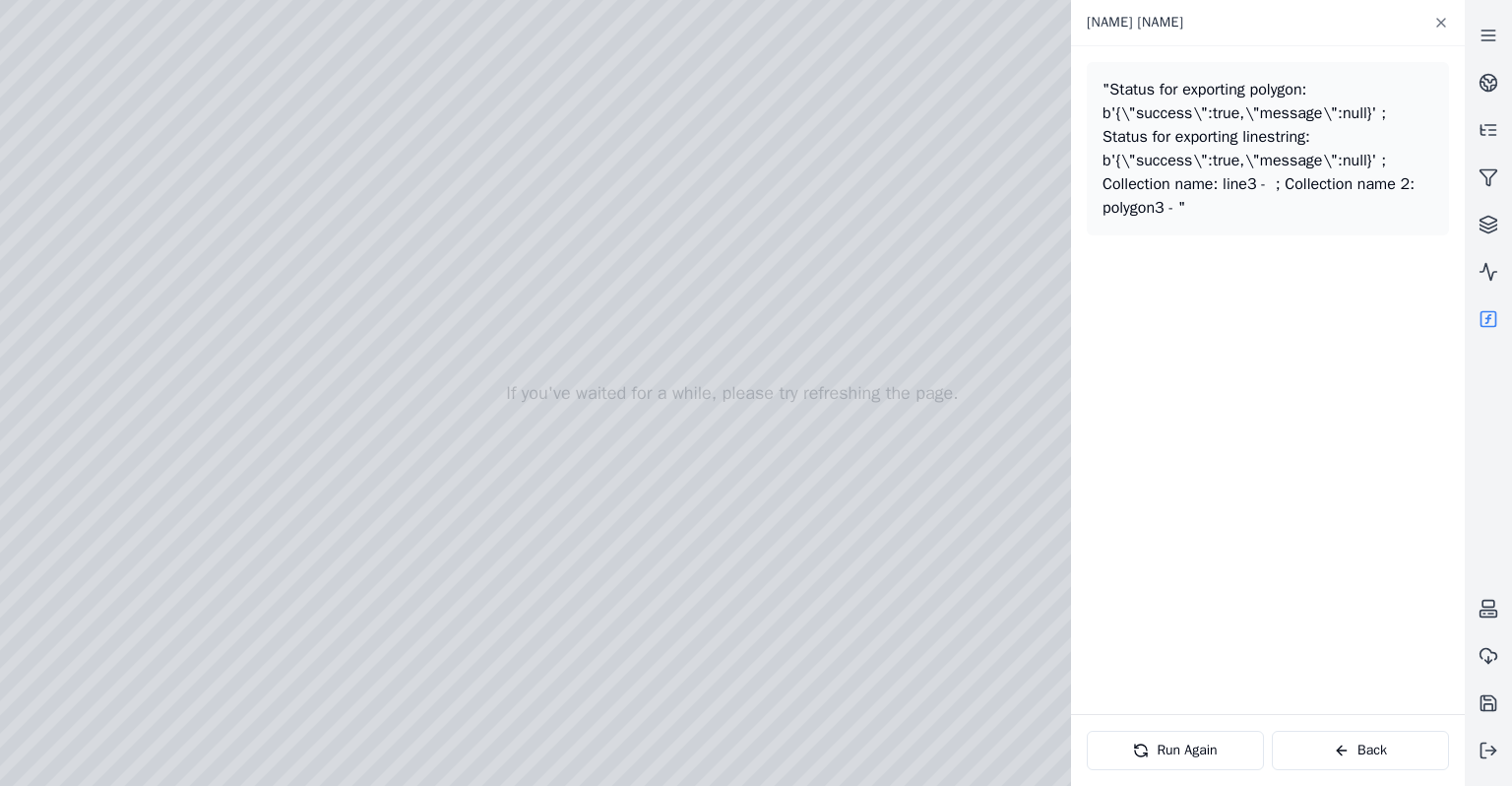 drag, startPoint x: 612, startPoint y: 293, endPoint x: 612, endPoint y: 329, distance: 36 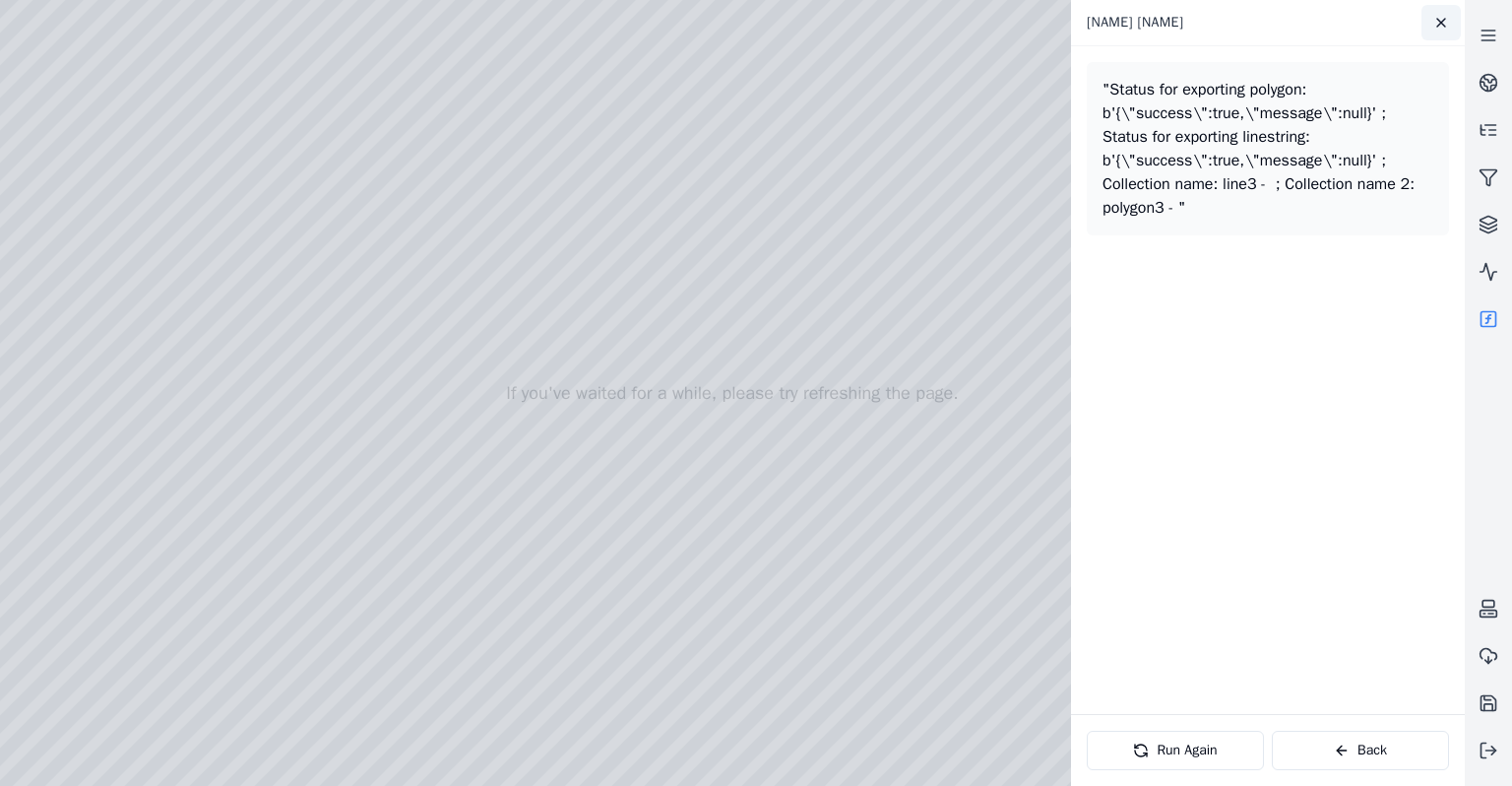 click 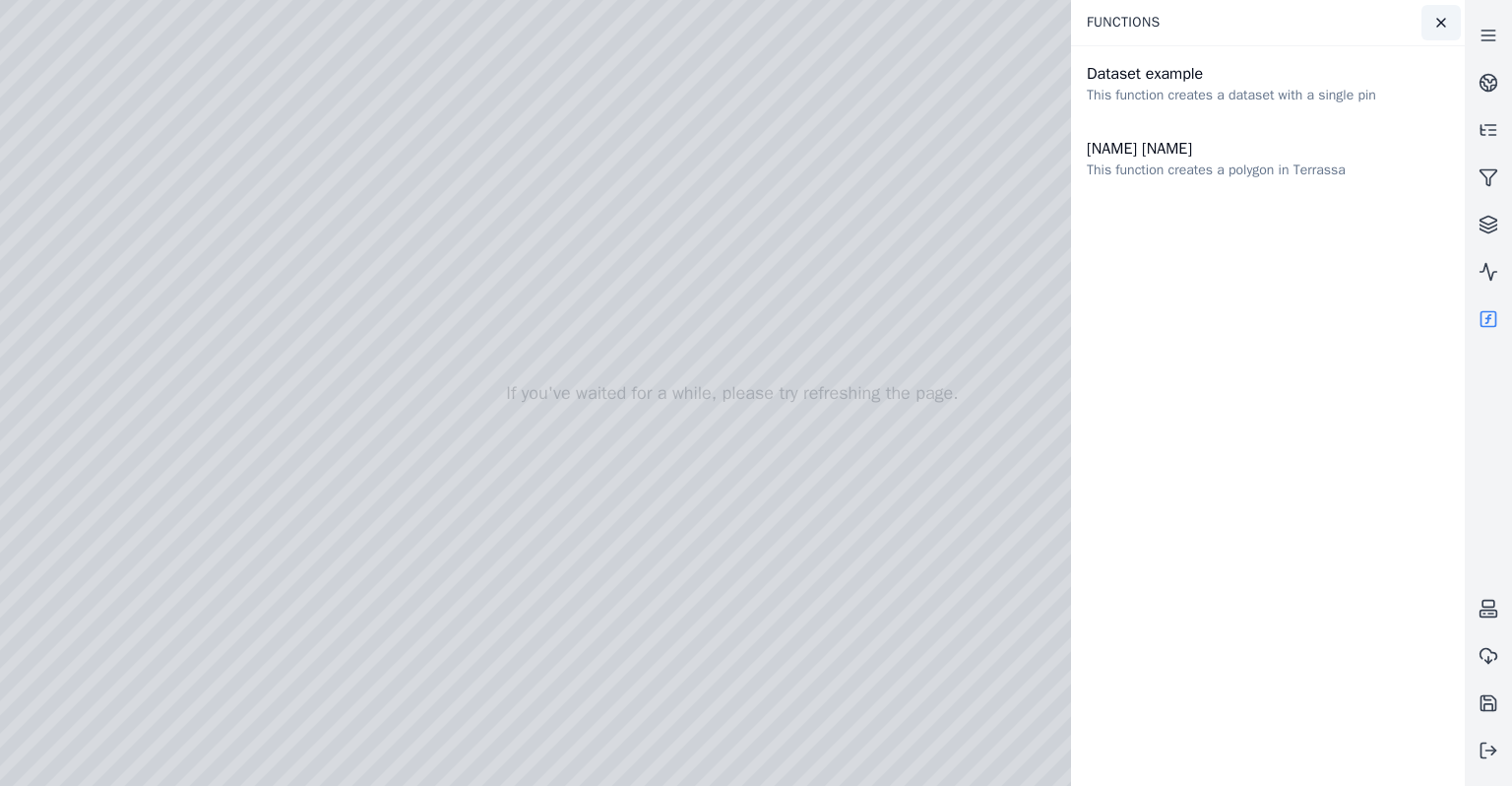 click at bounding box center (1441, 23) 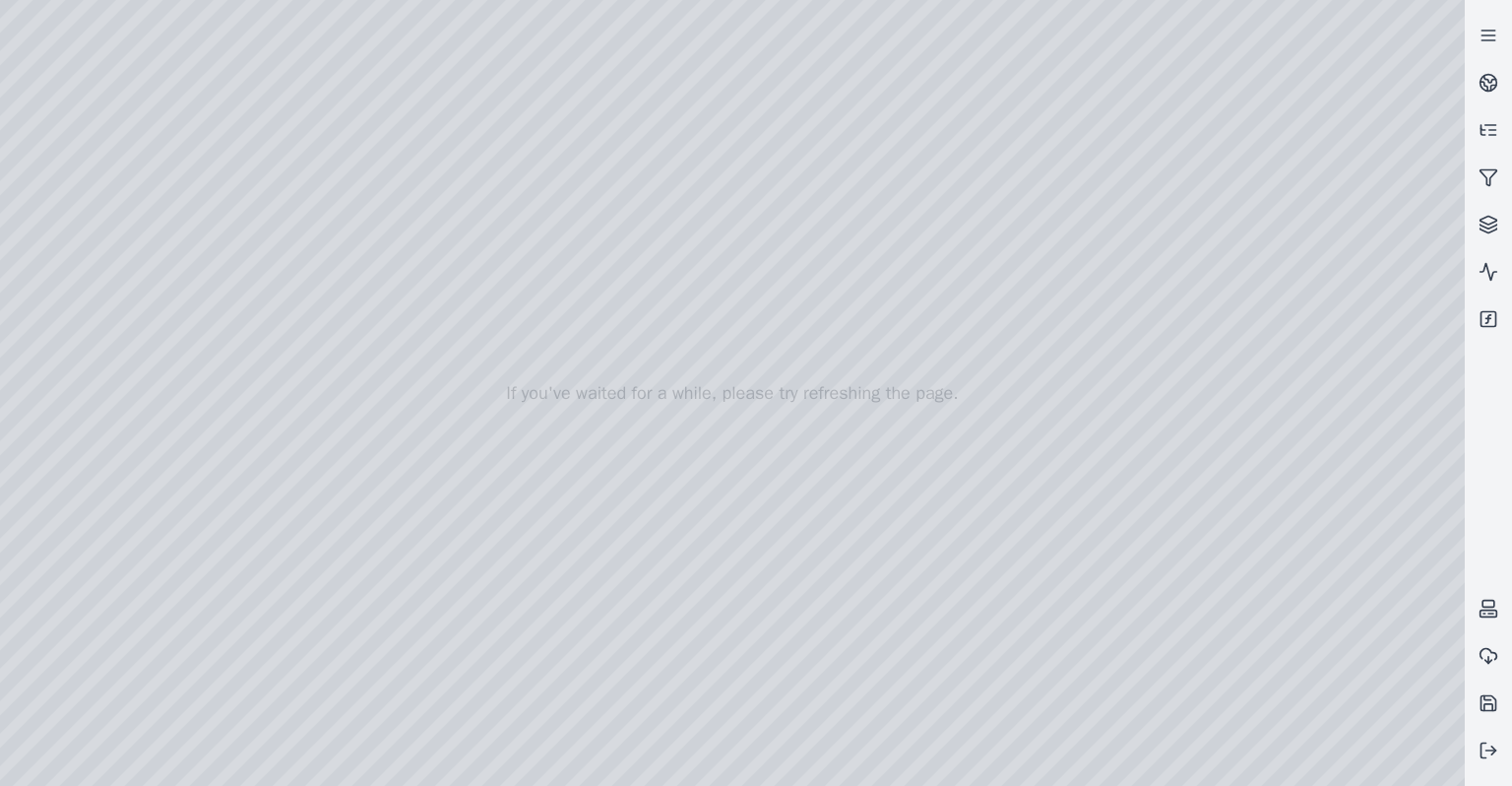 click at bounding box center [732, 393] 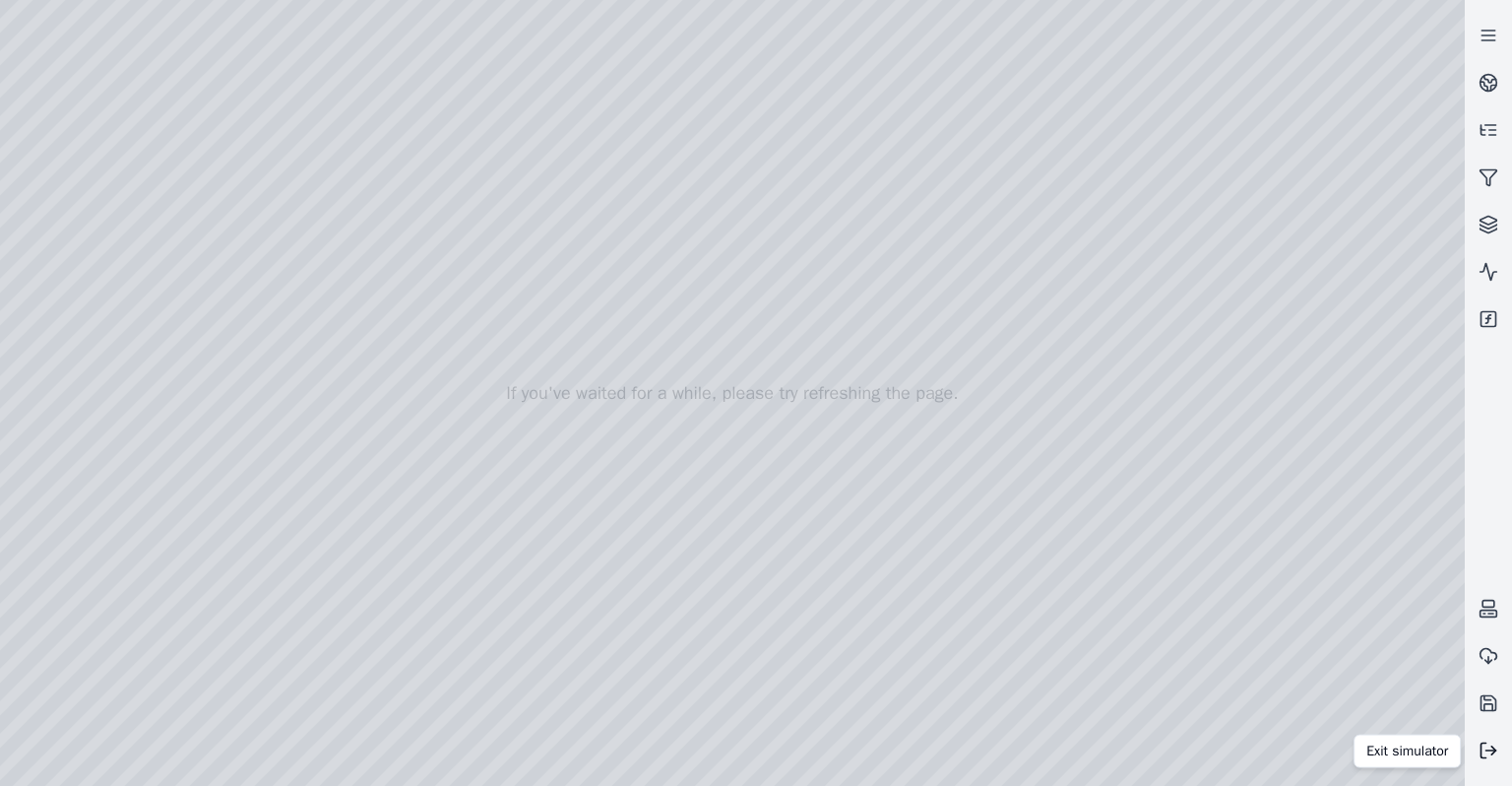click 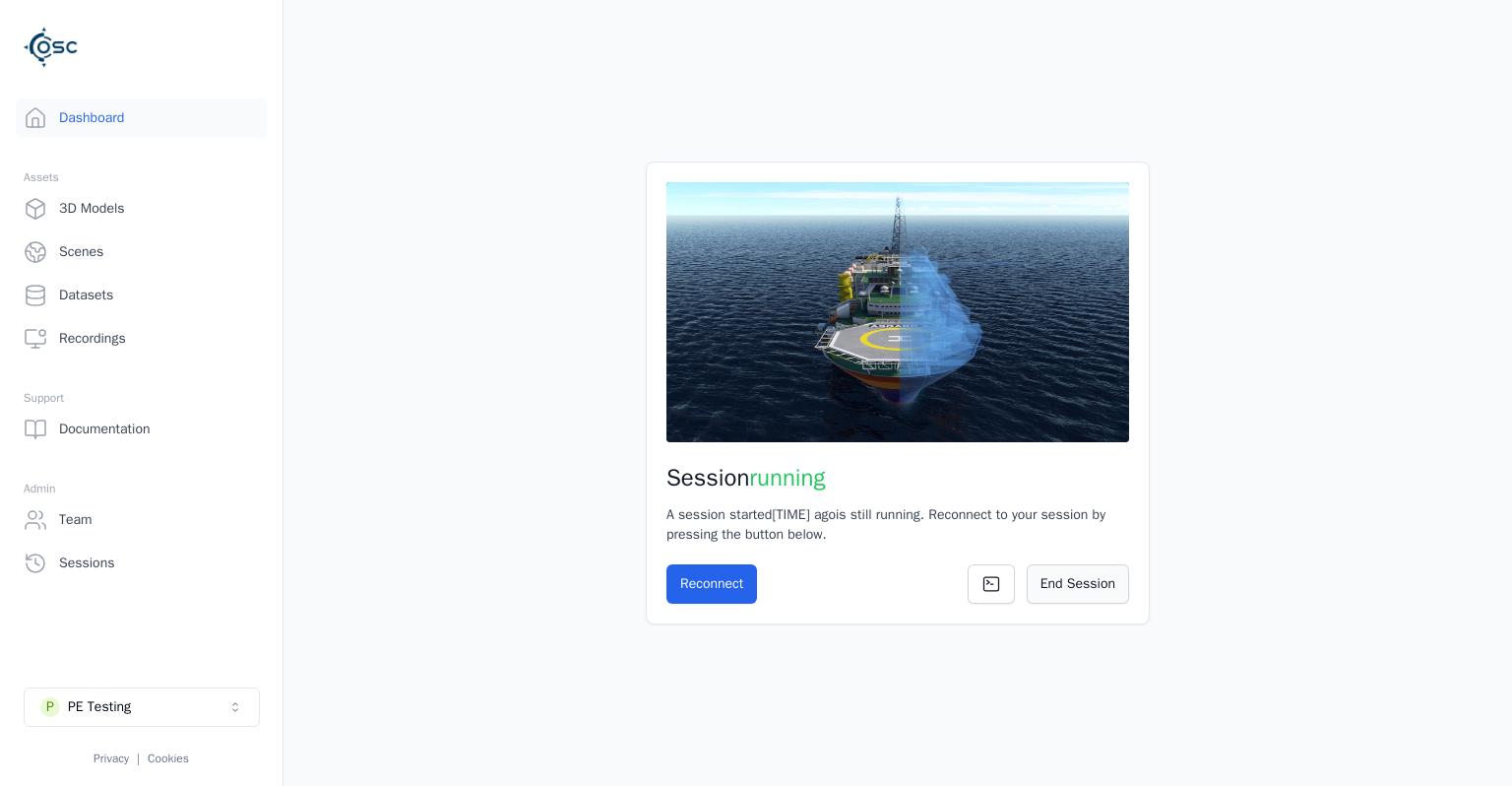 click on "End Session" at bounding box center [1078, 584] 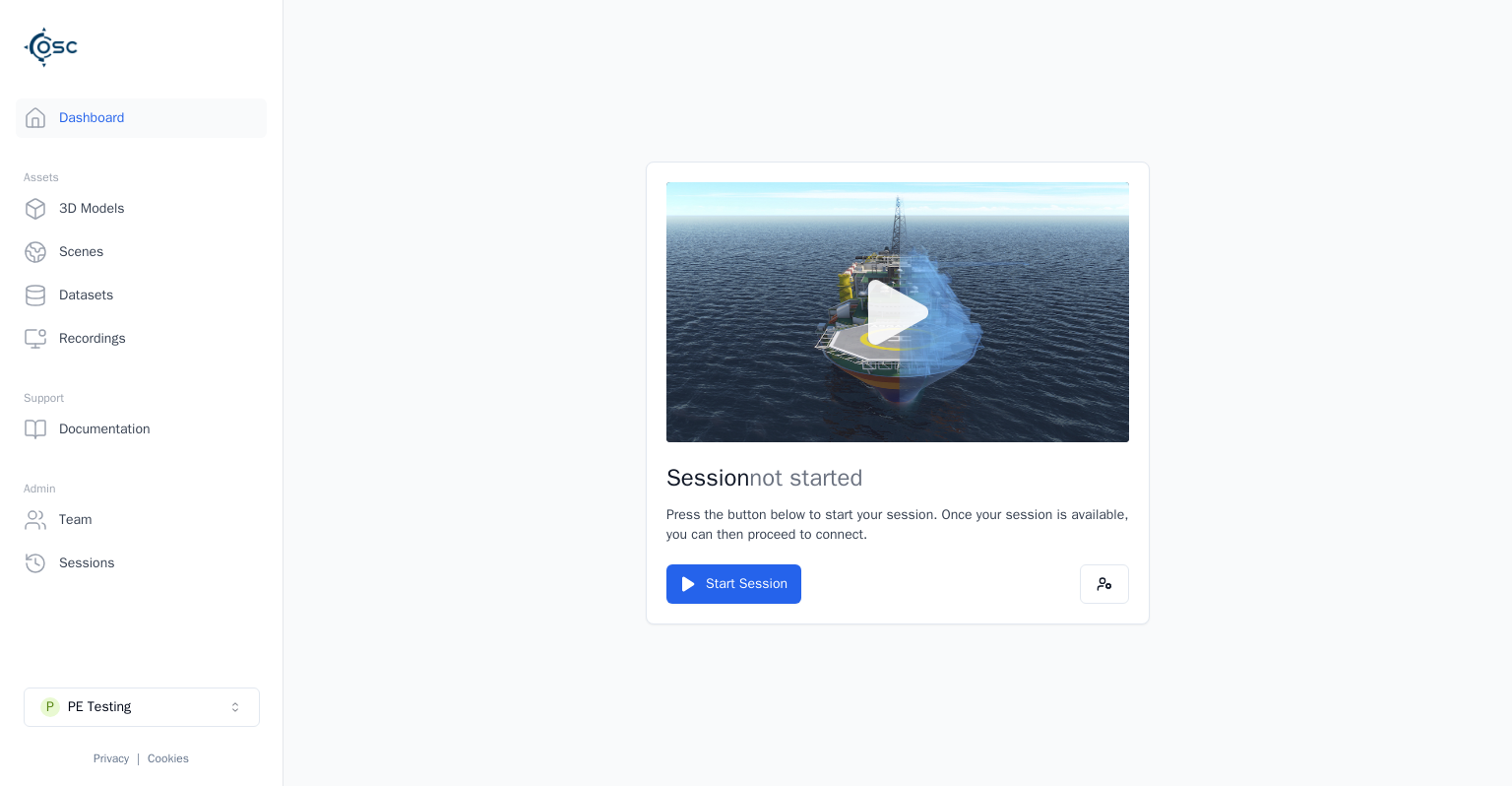 click at bounding box center (898, 312) 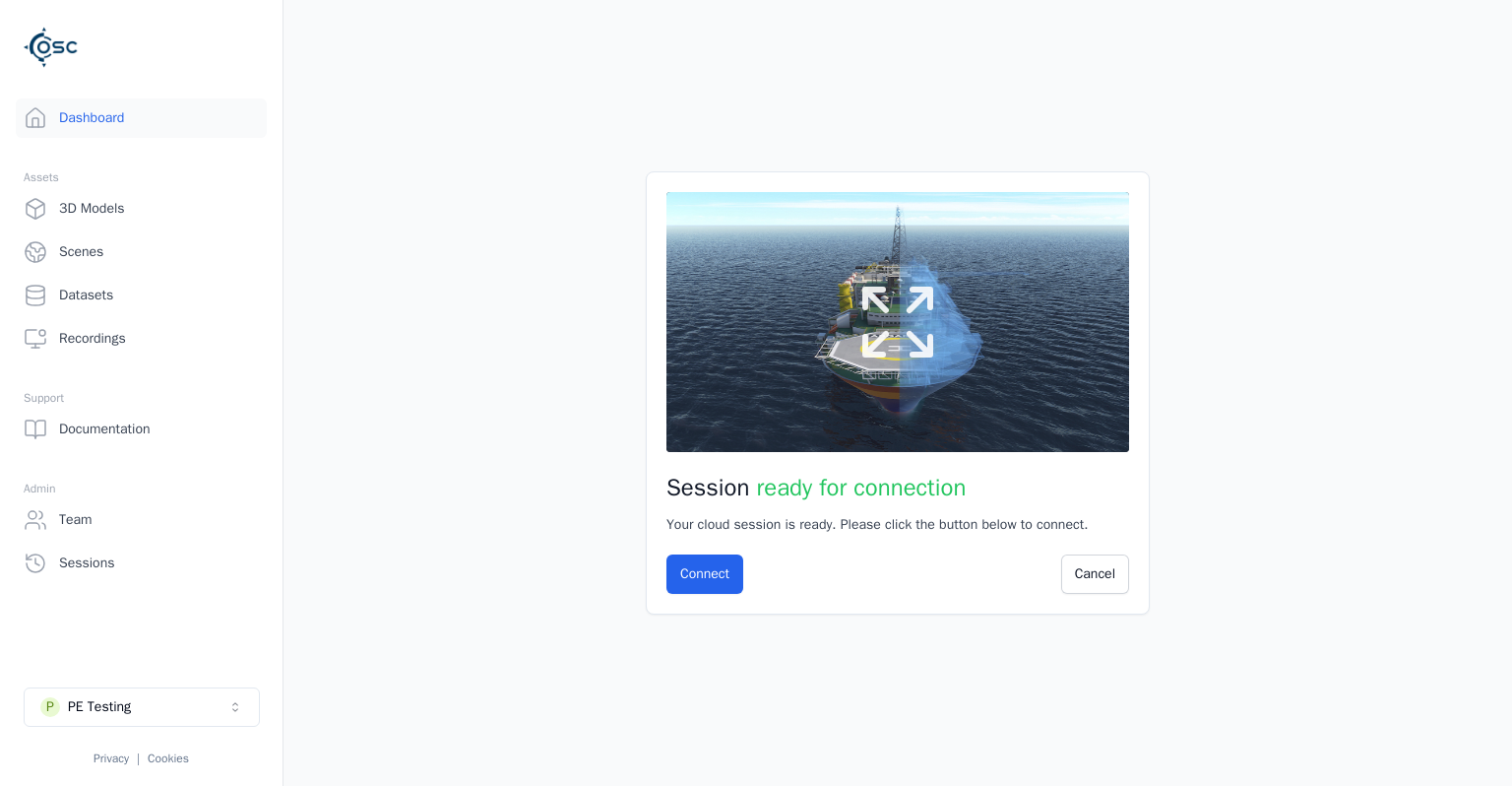 click at bounding box center [898, 322] 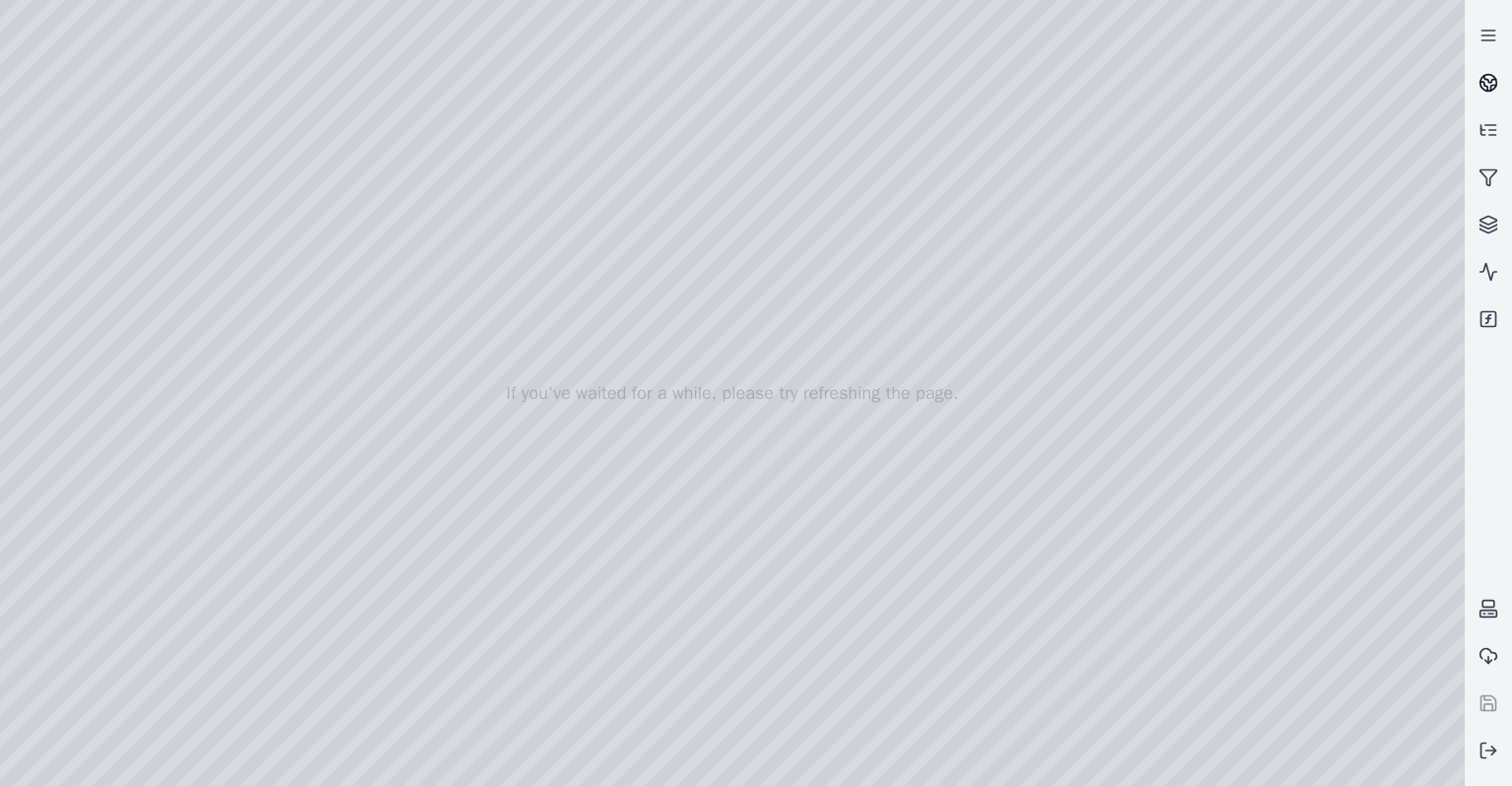 click at bounding box center [1488, 83] 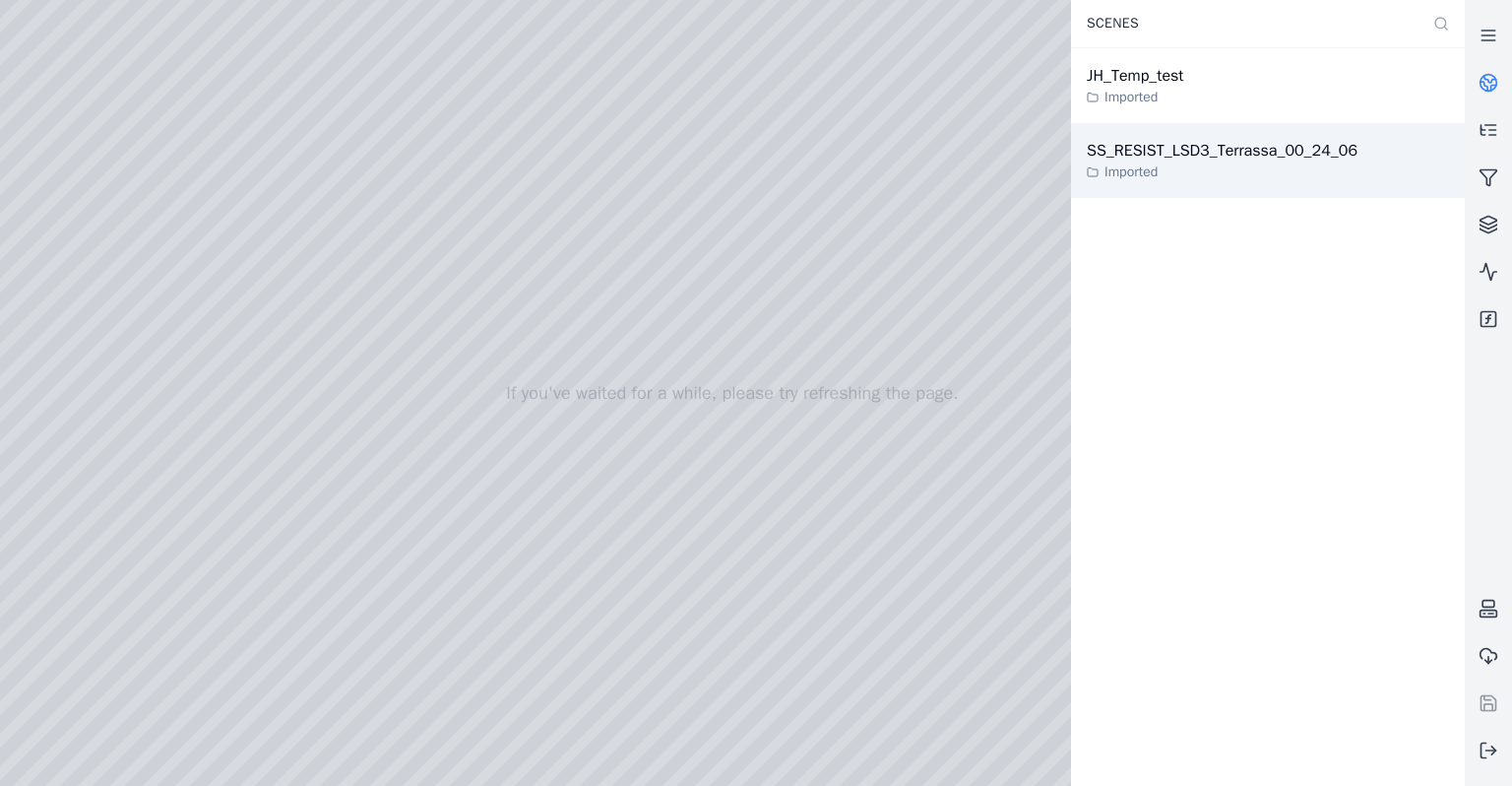 click on "[ID] Imported" at bounding box center [1268, 161] 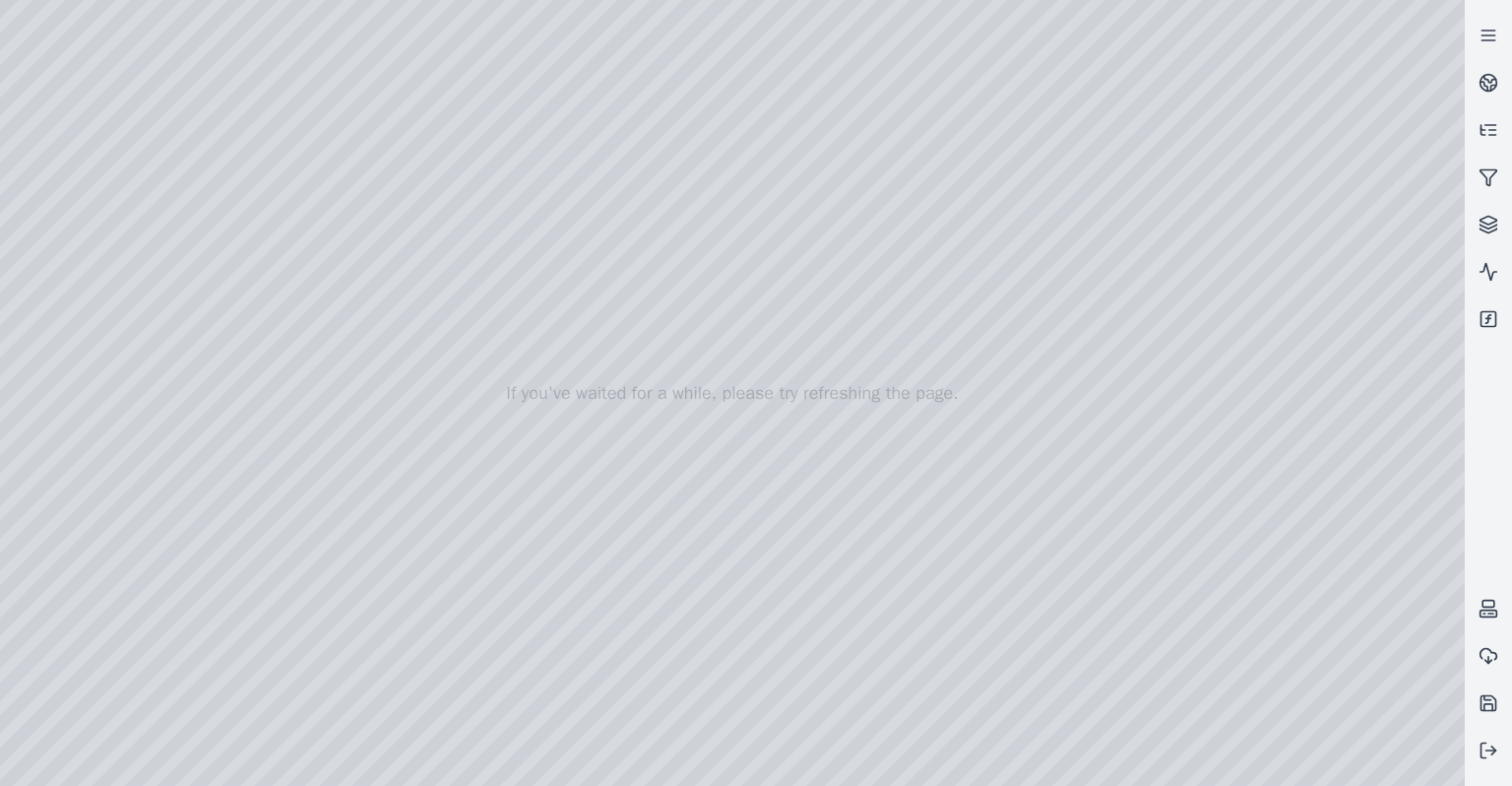 drag, startPoint x: 820, startPoint y: 337, endPoint x: 699, endPoint y: 532, distance: 229.4907 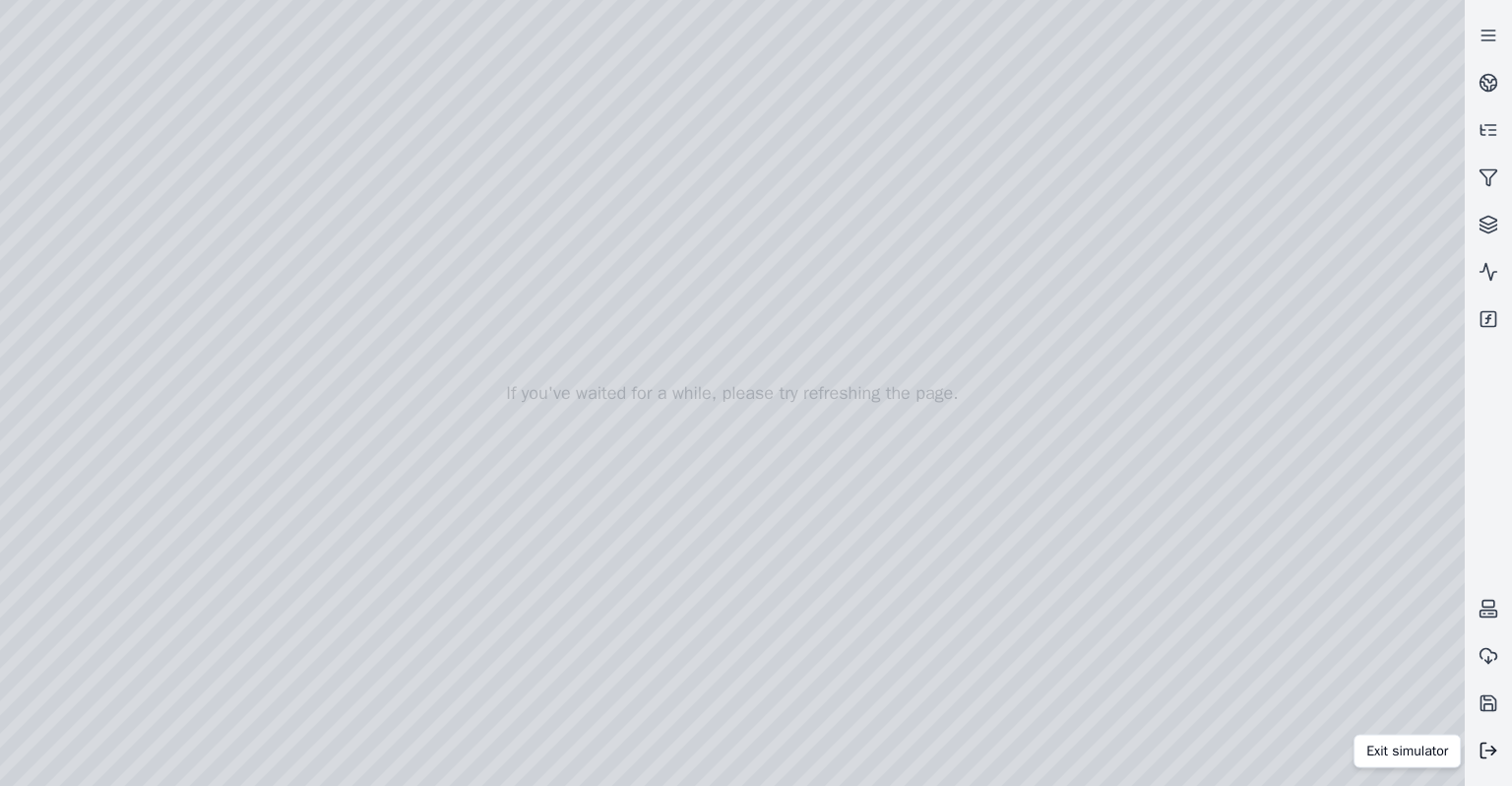 click at bounding box center [1488, 751] 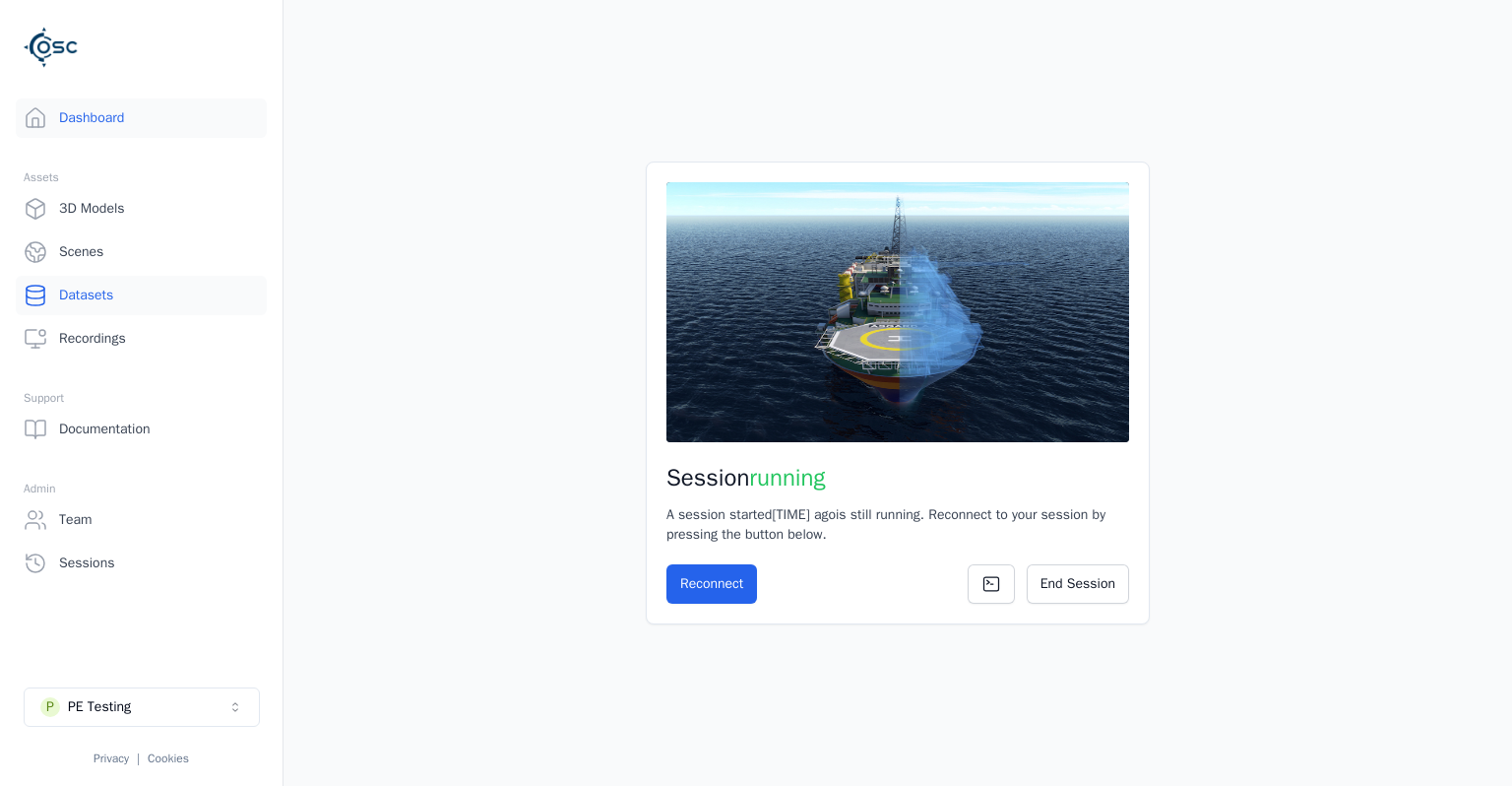 click on "Datasets" at bounding box center [141, 295] 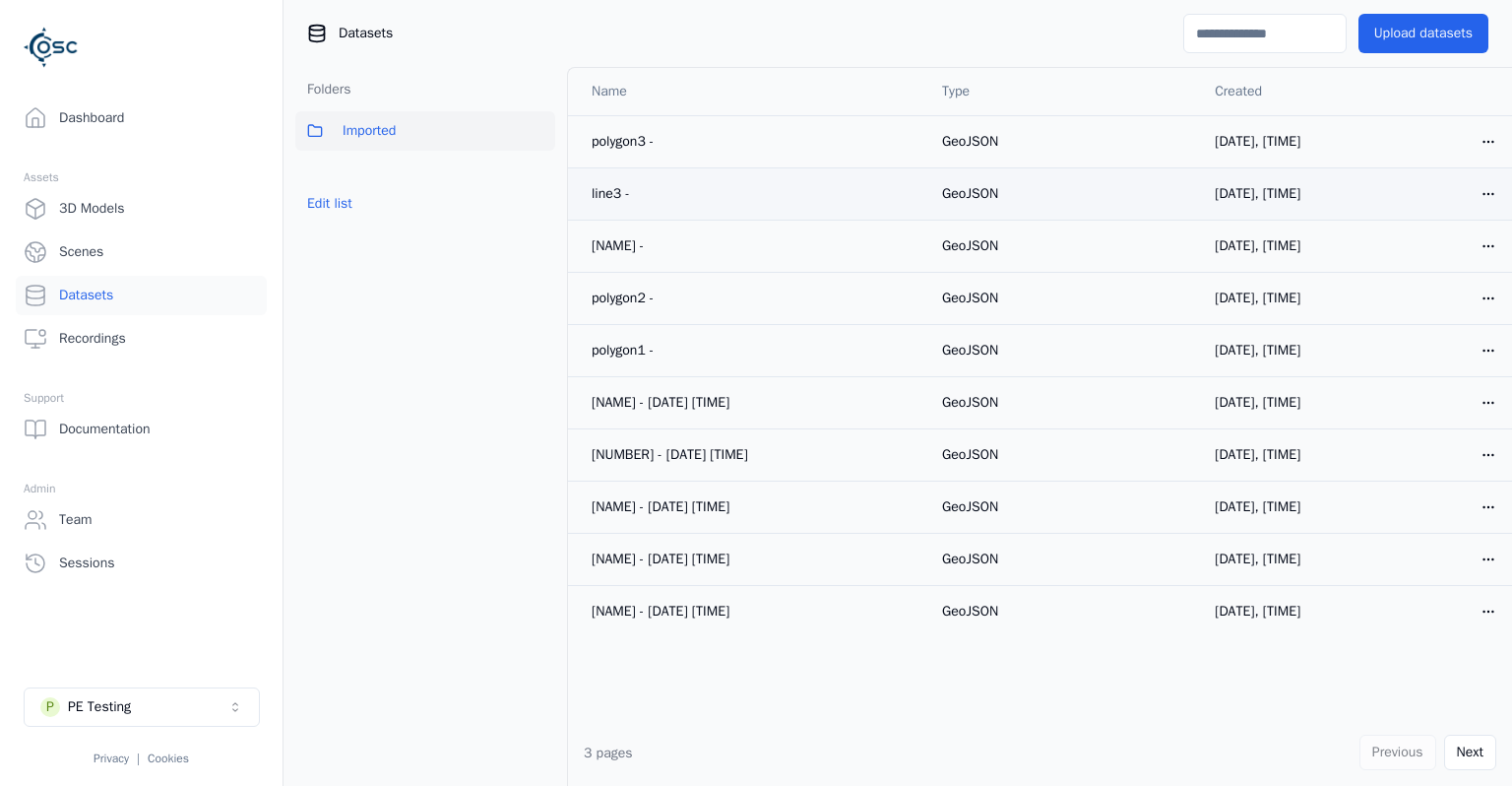 click on "Opt-in to analytics Would you like to help us improve our service by allowing us to collect analytics data about how you use our application? This data helps us understand usage patterns, troubleshoot issues, and make your experience better. For more information about what is collected and how it is used, please refer to our  Privacy Policy . Accept Decline Dashboard Assets 3D Models Scenes Datasets Recordings Support Documentation Admin Team Sessions P PE Testing Privacy | Cookies Datasets Upload datasets Folders Imported Edit list Name Type Created [NAME] -  GeoJSON [DATE], [TIME] Open menu [NAME] -  GeoJSON [DATE], [TIME] Open menu [NAME] -  GeoJSON [DATE], [TIME] Open menu [NAME] - [DATE] [TIME] GeoJSON [DATE], [TIME] Open menu [NUMBER] - [DATE] [TIME] GeoJSON [DATE], [TIME] Open menu [NAME] - [DATE] [TIME] GeoJSON [DATE], [TIME] Open menu [NAME] - [DATE] [TIME] Next" at bounding box center (756, 393) 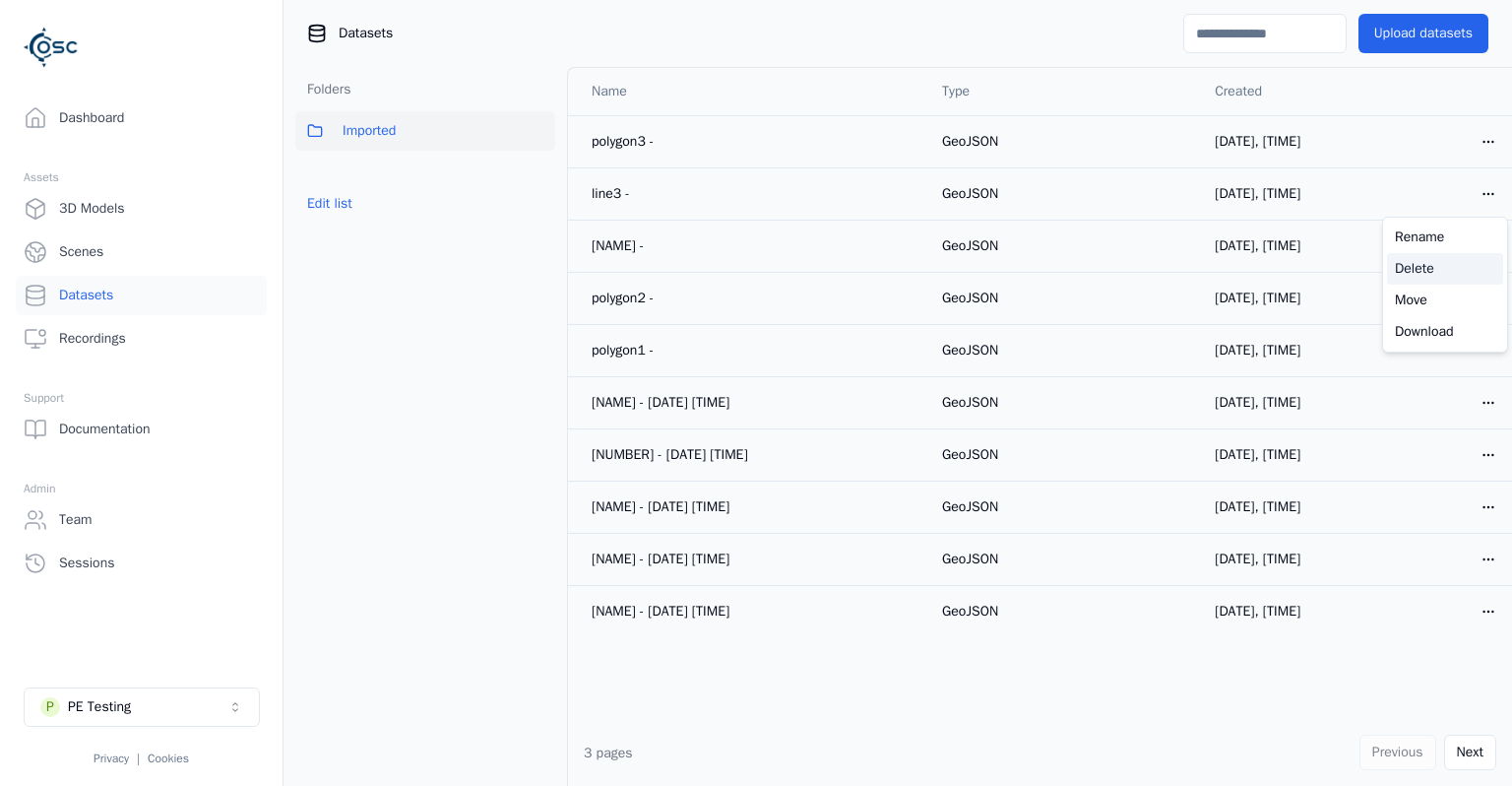 click on "Delete" at bounding box center [1445, 269] 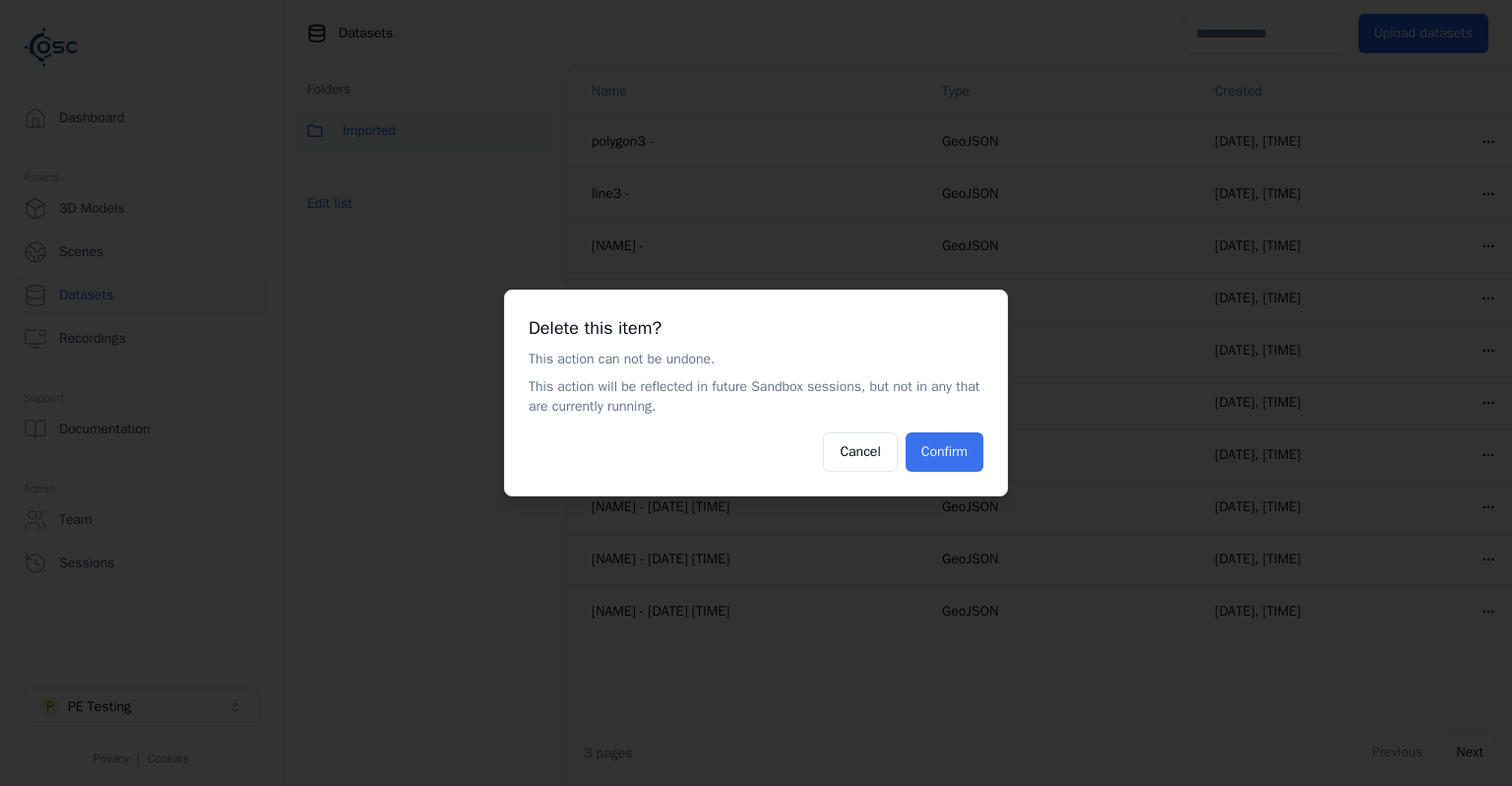 click on "Confirm" at bounding box center [944, 452] 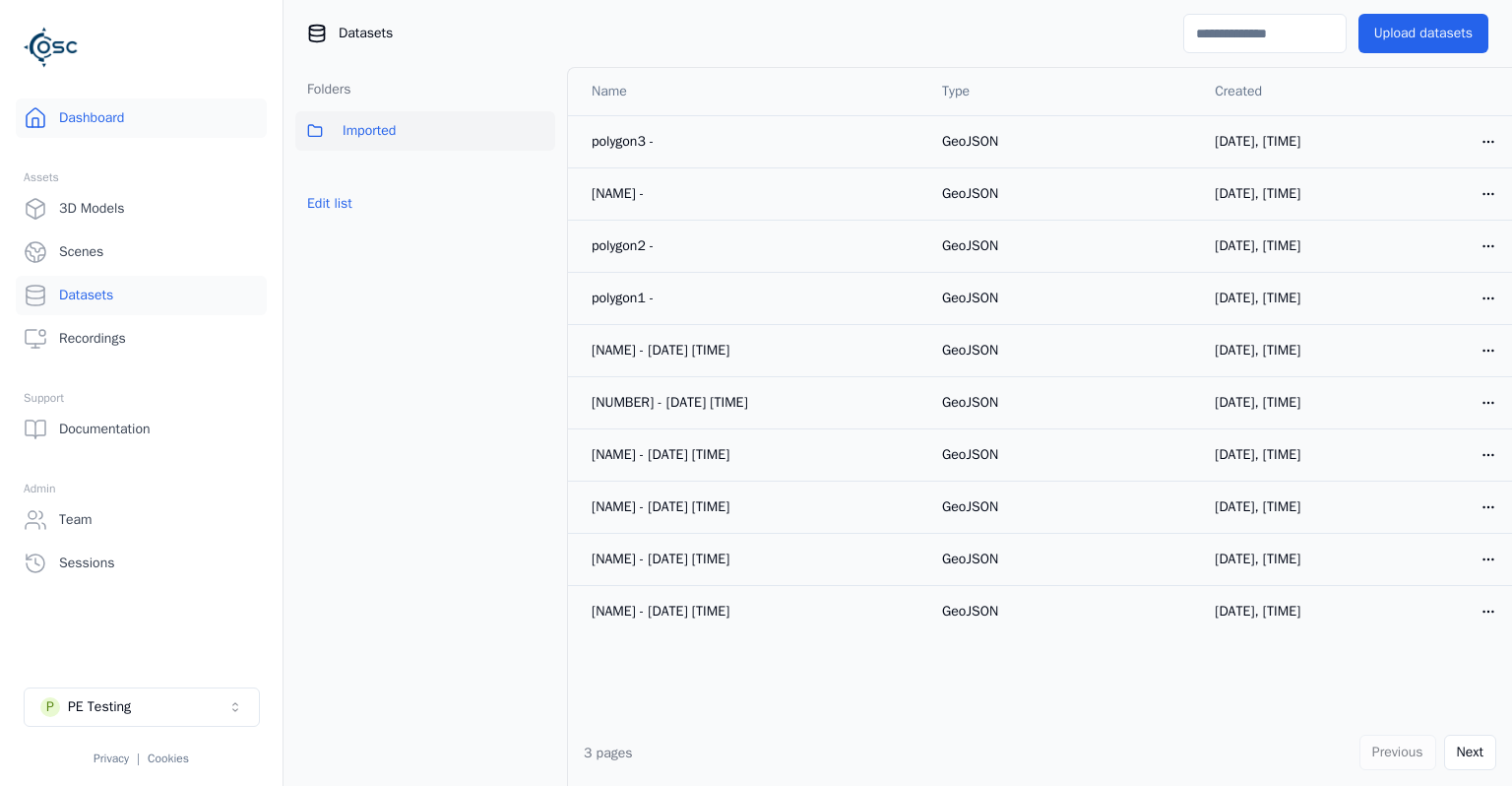 click on "Dashboard" at bounding box center (141, 118) 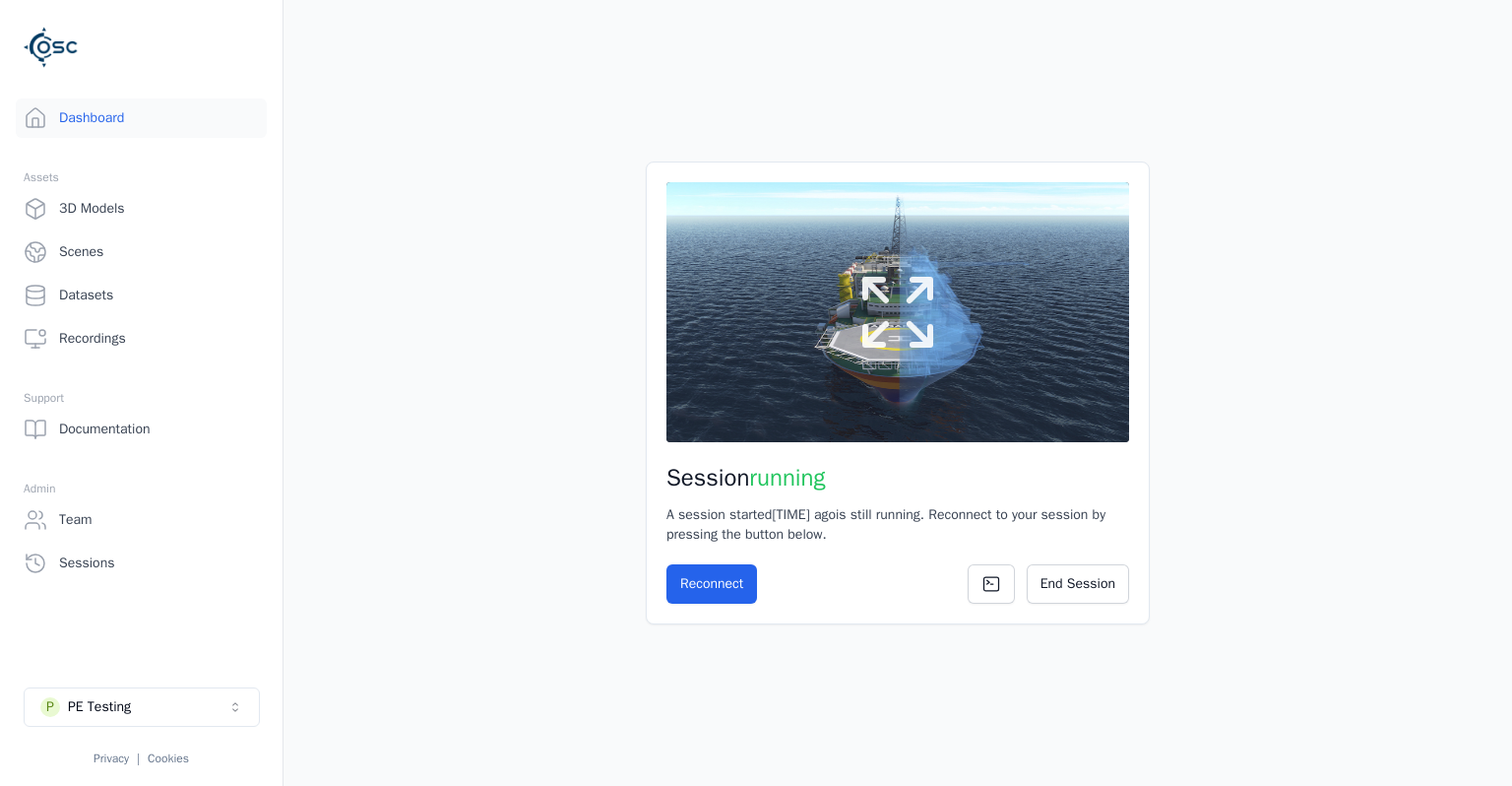 click at bounding box center [898, 312] 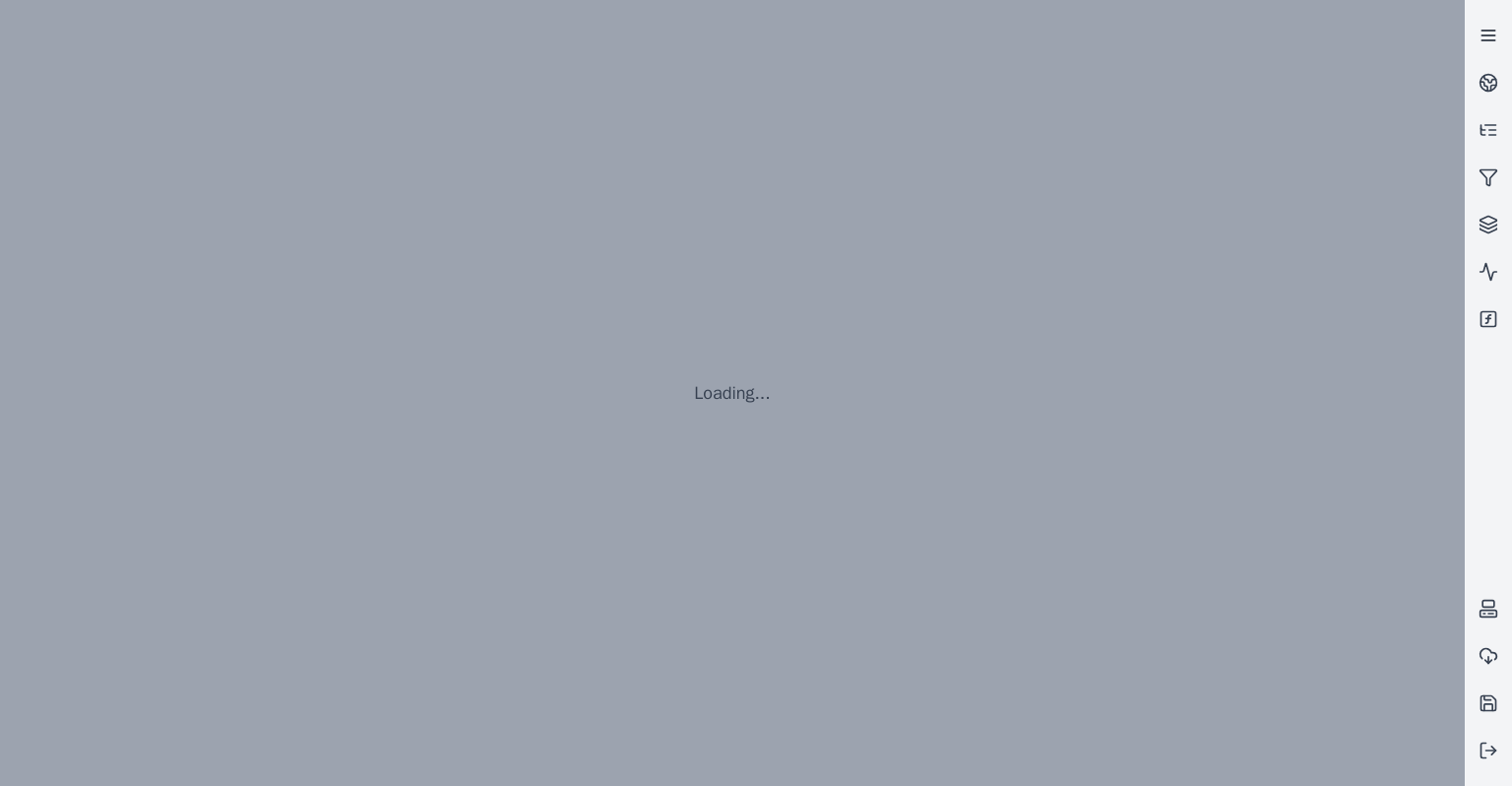 click 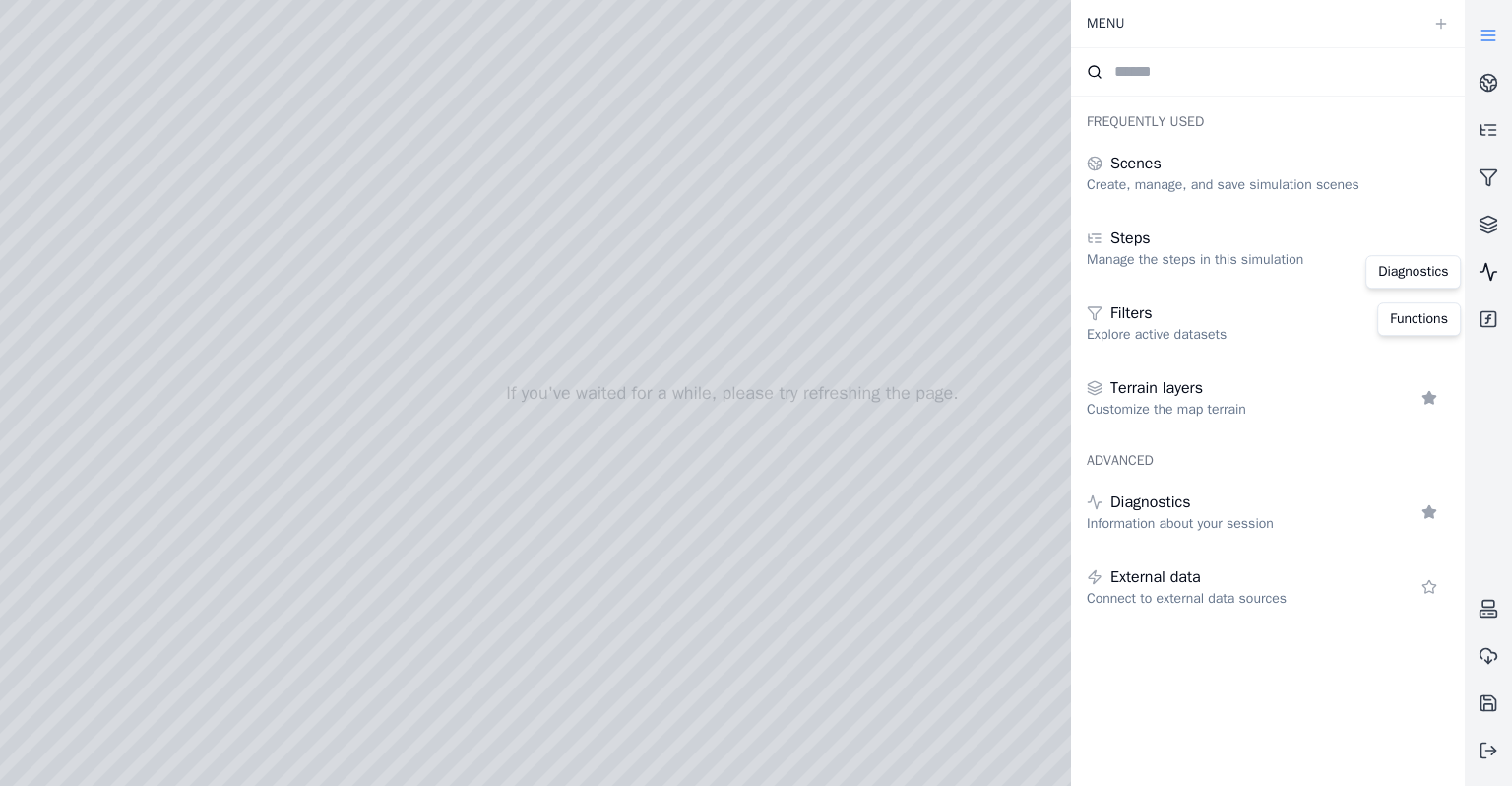 click at bounding box center (1488, 272) 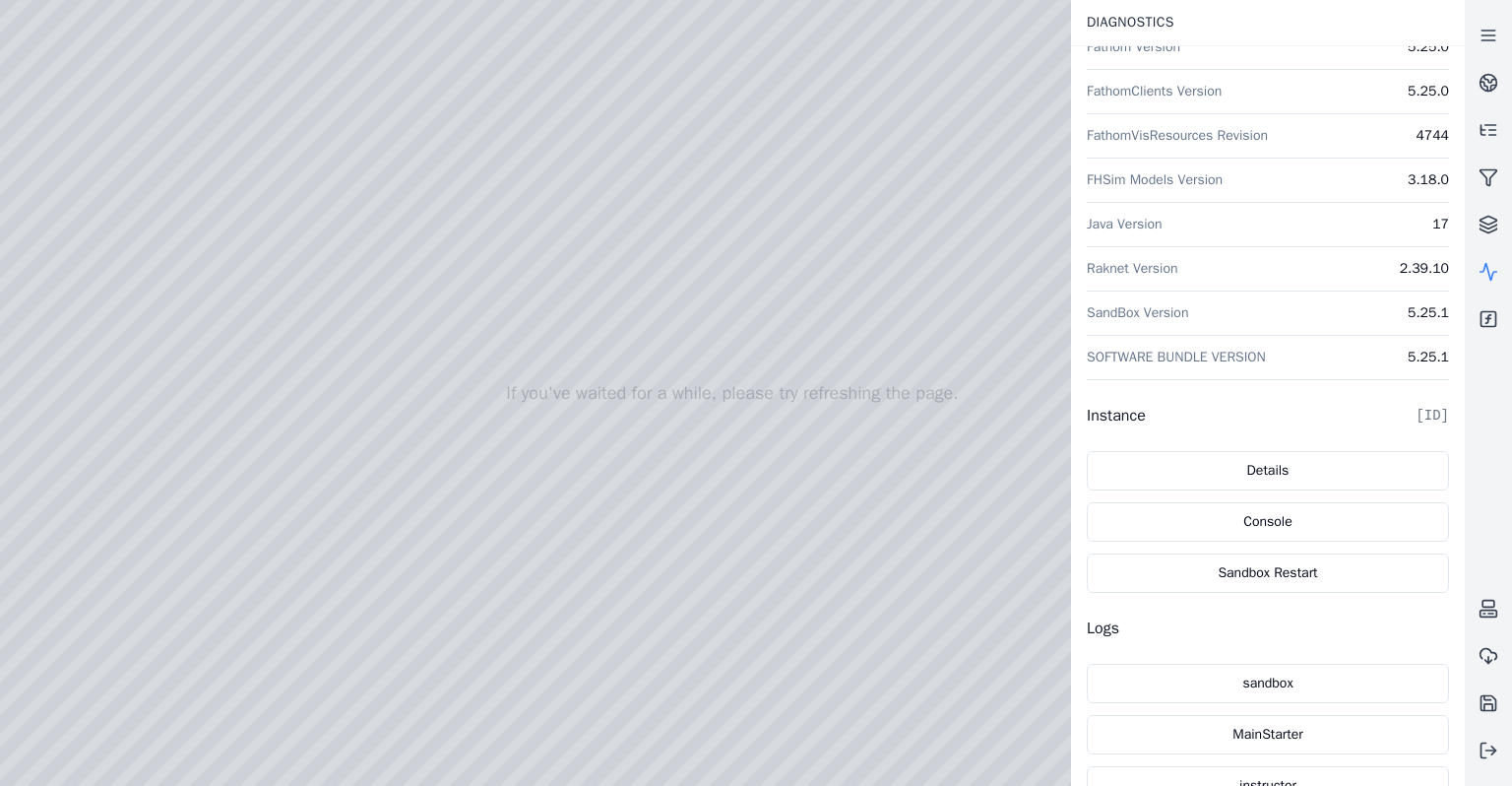 scroll, scrollTop: 255, scrollLeft: 0, axis: vertical 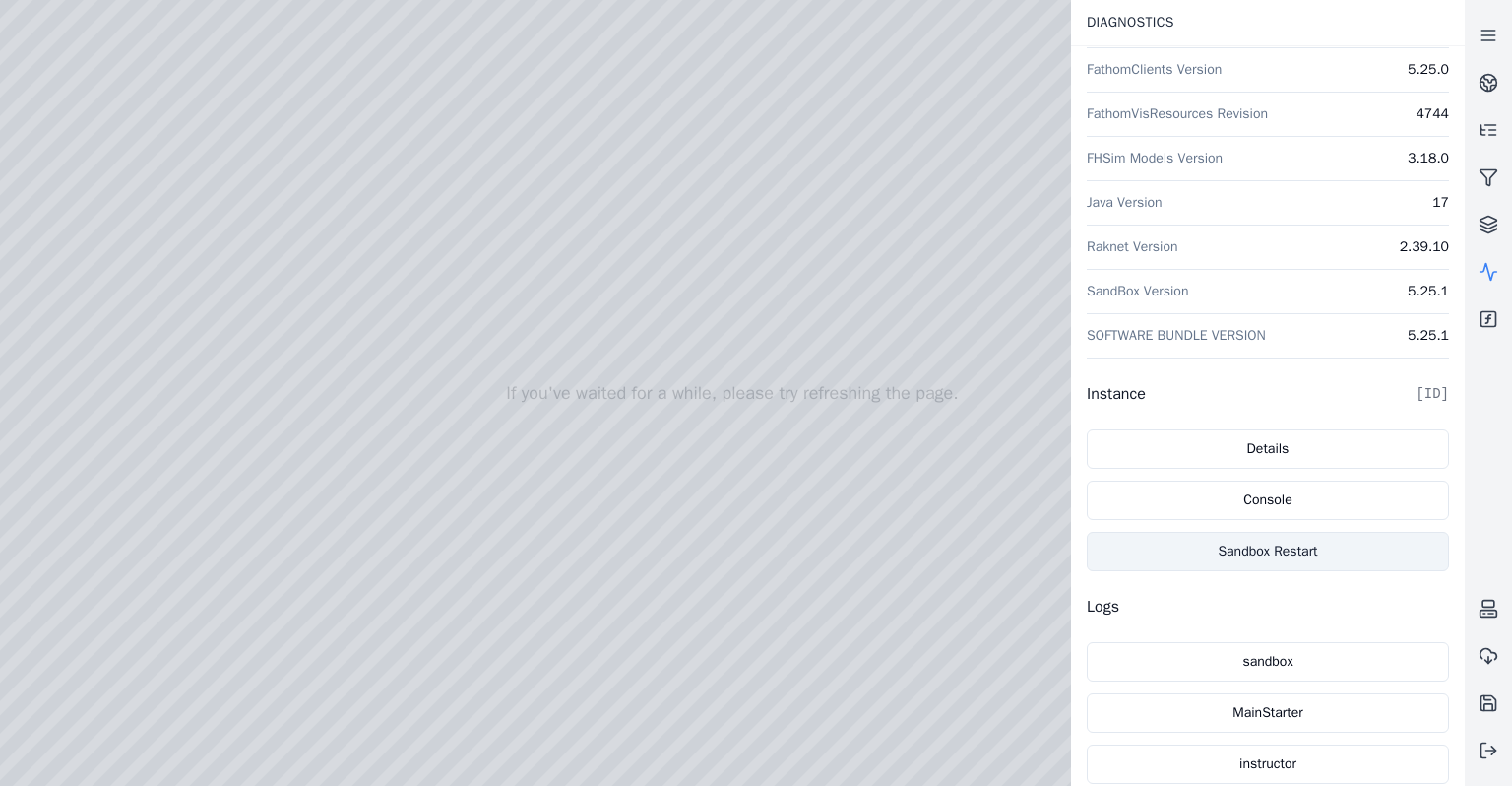 click on "Sandbox Restart" at bounding box center [1268, 552] 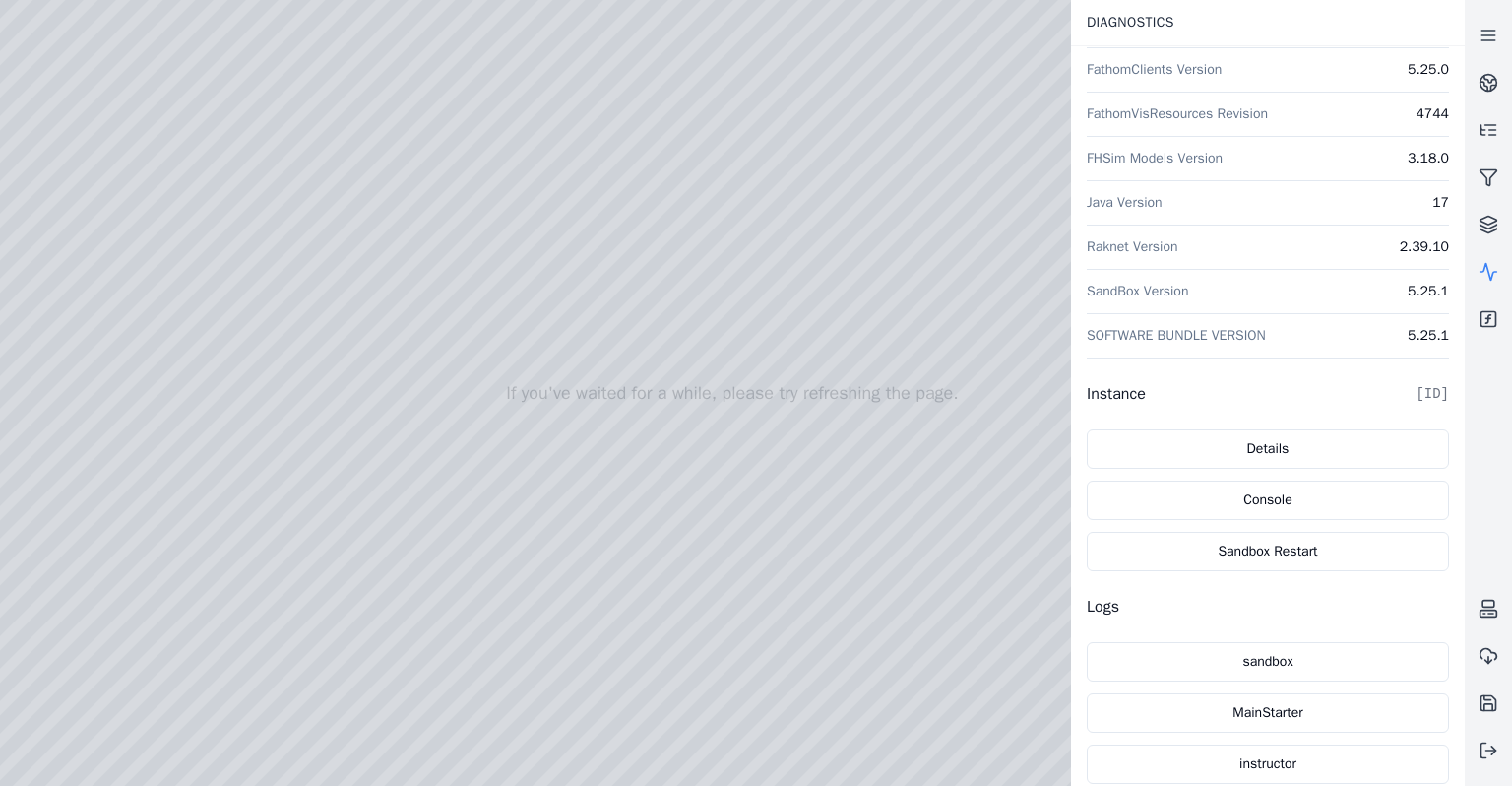click at bounding box center [732, 393] 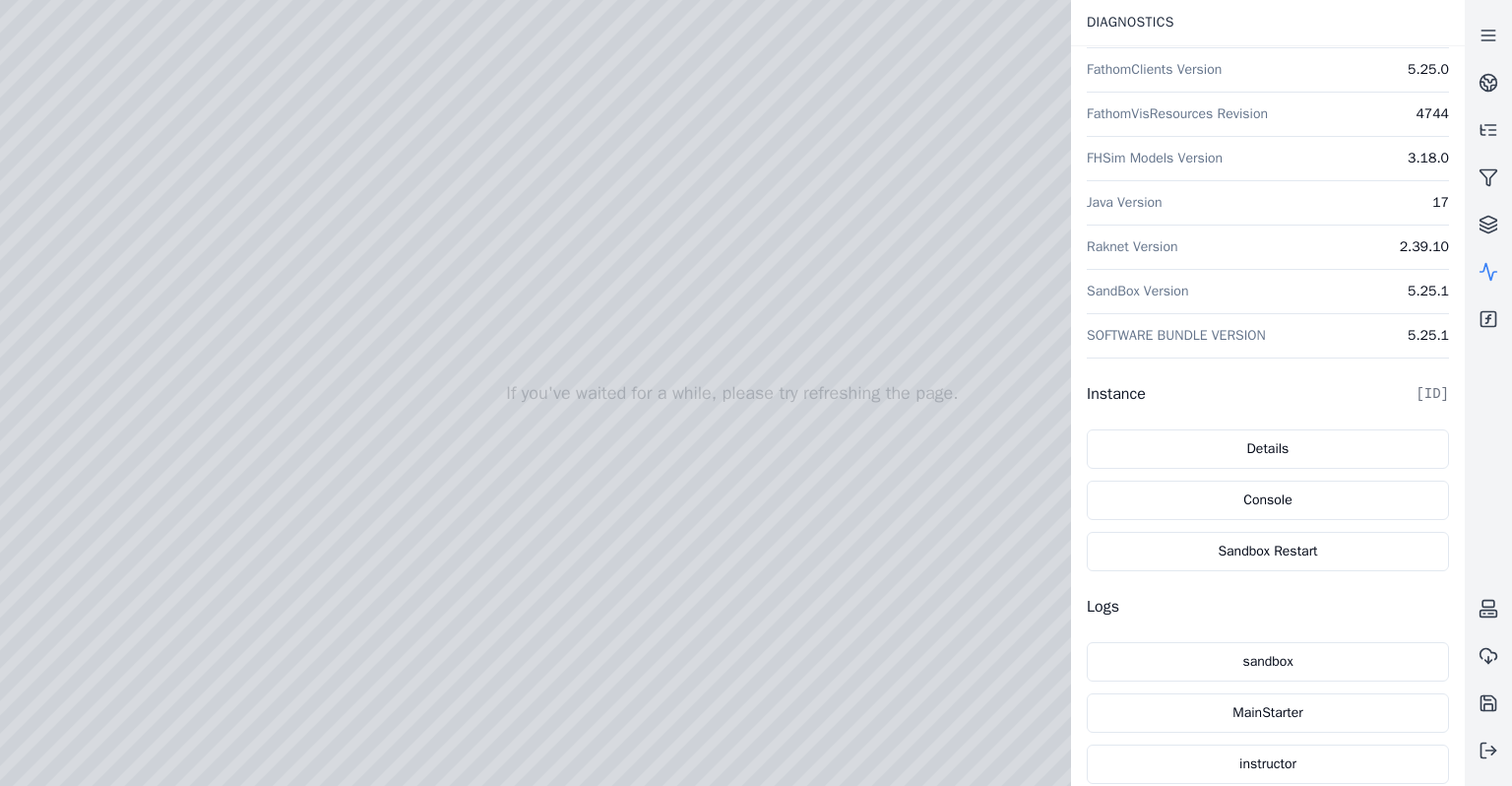 click at bounding box center [732, 393] 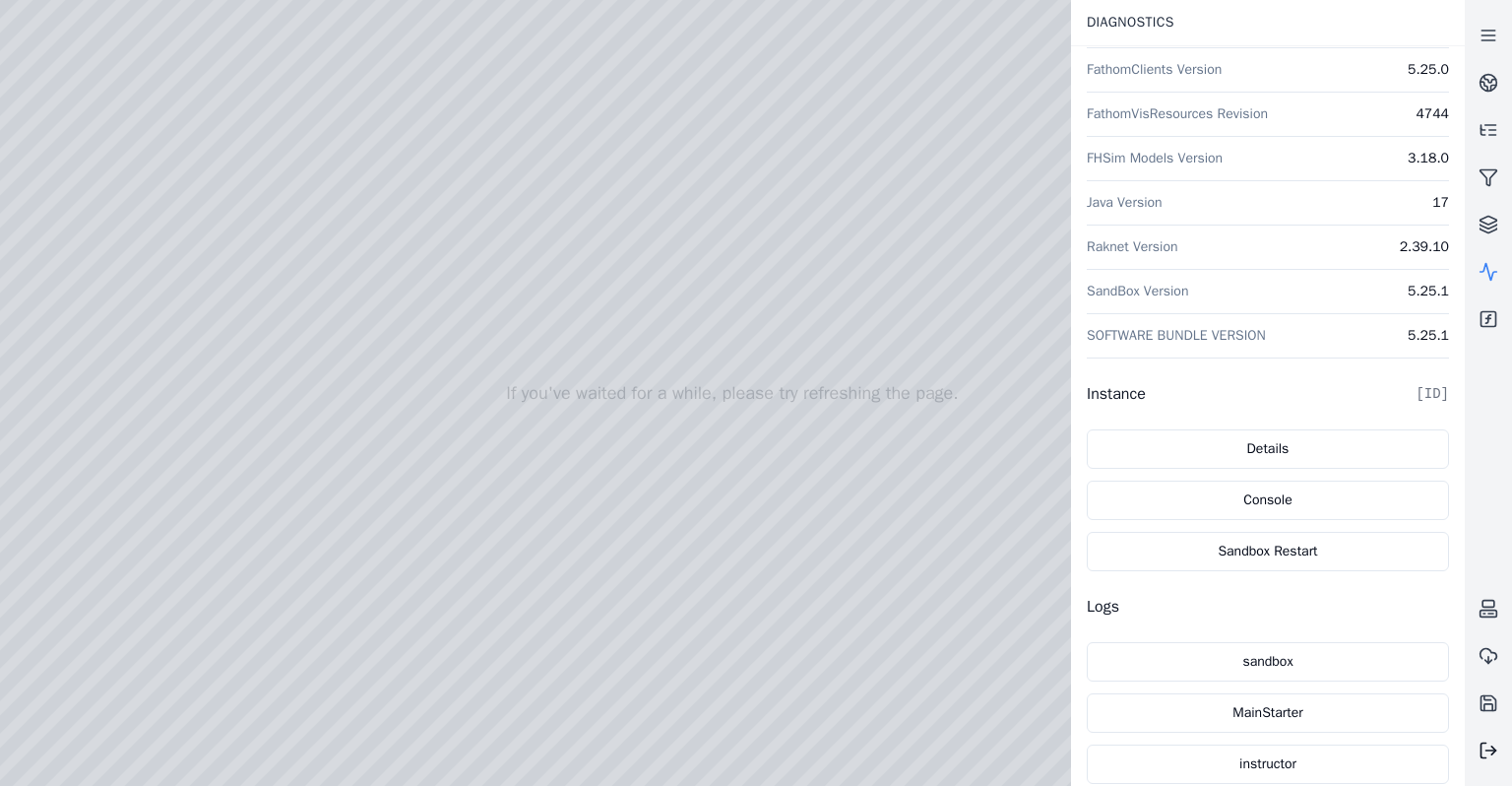 click 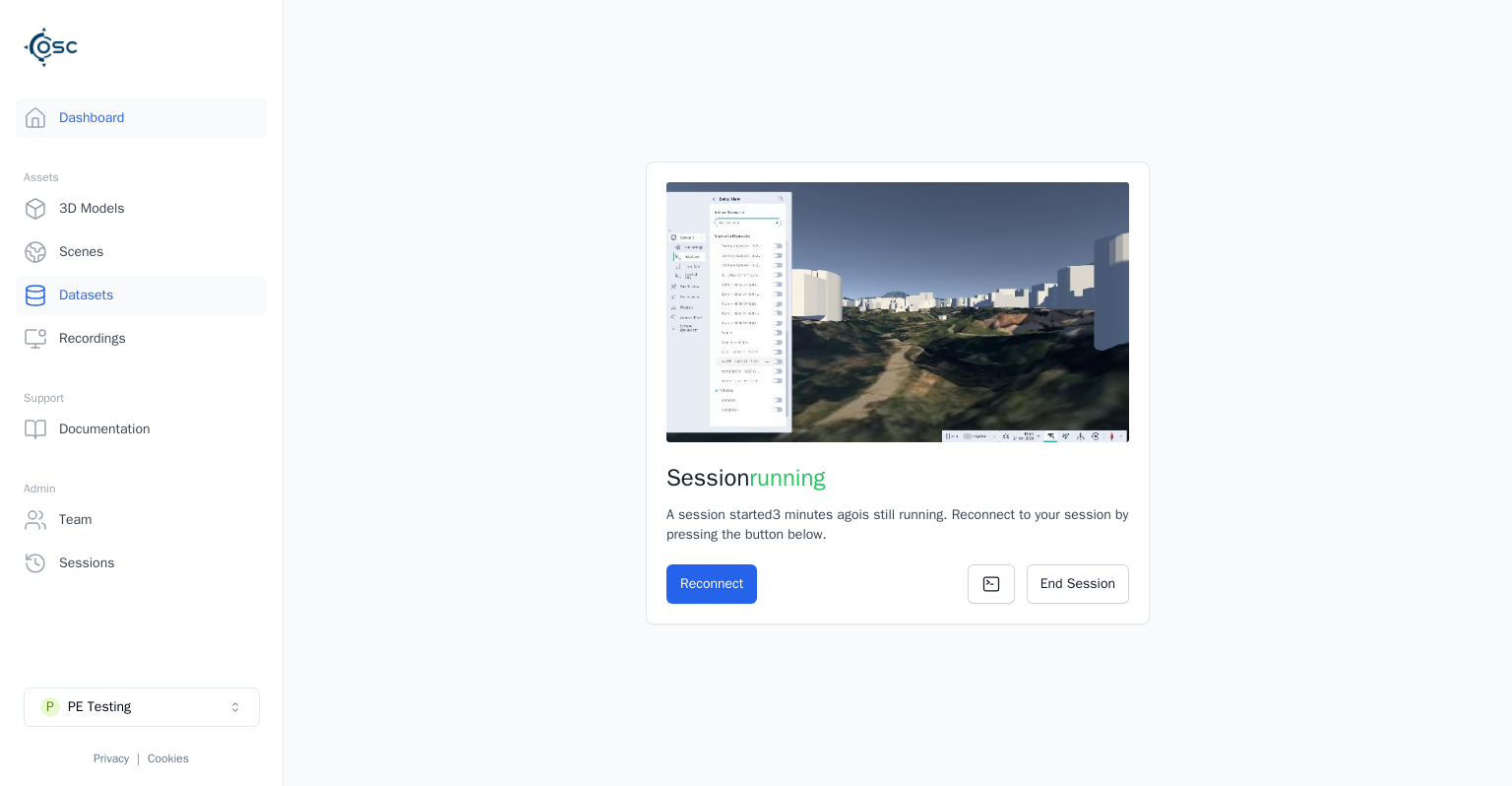 click on "Datasets" at bounding box center [141, 295] 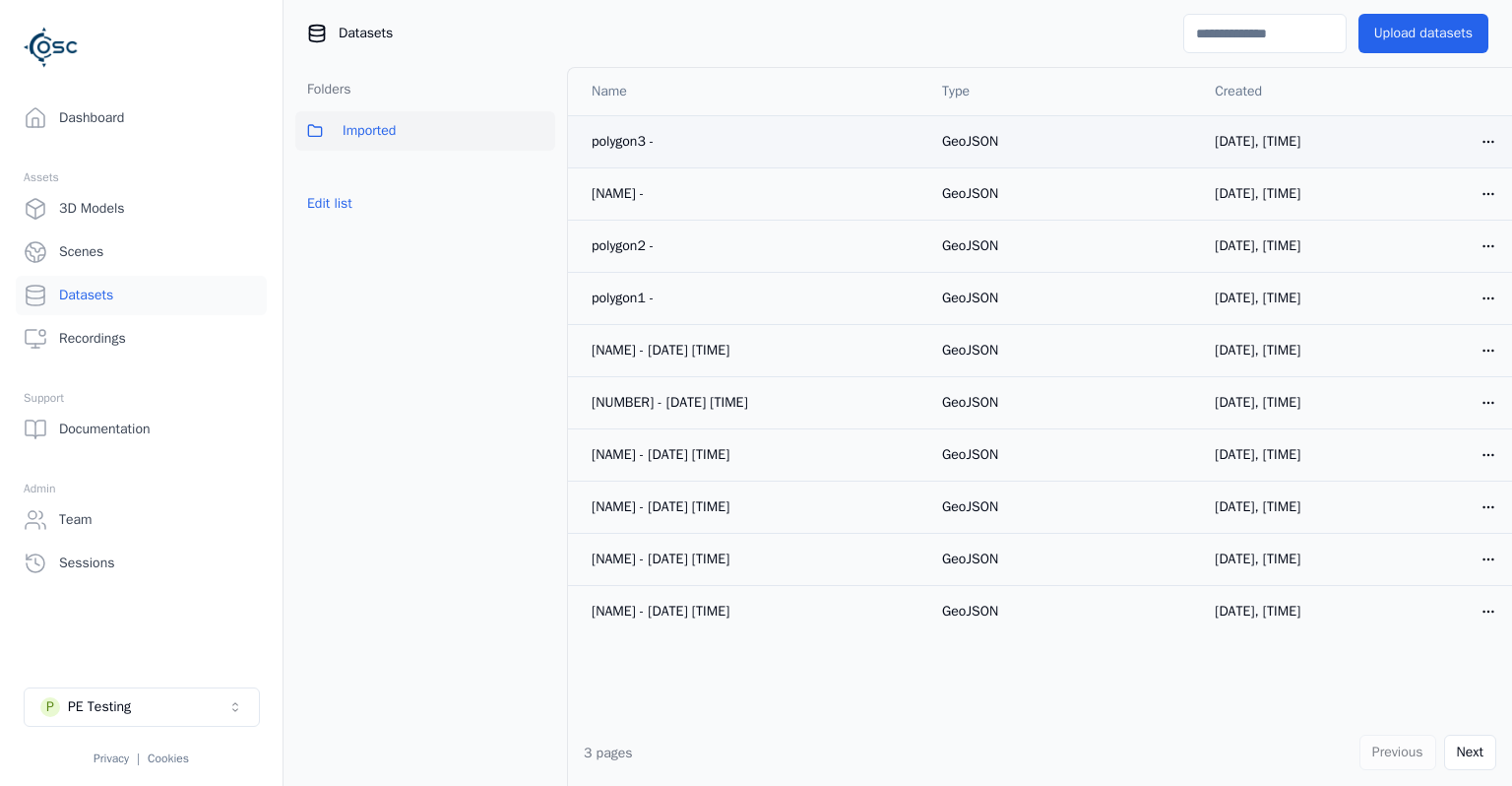 click on "Opt-in to analytics Would you like to help us improve our service by allowing us to collect analytics data about how you use our application? This data helps us understand usage patterns, troubleshoot issues, and make your experience better. For more information about what is collected and how it is used, please refer to our  Privacy Policy . Accept Decline Dashboard Assets 3D Models Scenes Datasets Recordings Support Documentation Admin Team Sessions P PE Testing Privacy | Cookies Datasets Upload datasets Folders Imported Edit list Name Type Created [NAME] -  GeoJSON [DATE], [TIME] Open menu [NAME] -  GeoJSON [DATE], [TIME] Open menu [NAME] -  GeoJSON [DATE], [TIME] Open menu [NAME] -  GeoJSON [DATE], [TIME] Open menu [NAME] - [DATE] [TIME] GeoJSON [DATE], [TIME] Open menu [NUMBER] - [DATE] [TIME] GeoJSON [DATE], [TIME] Open menu [NAME] - [DATE] [TIME] GeoJSON [DATE], [TIME] Open menu [NAME] - [DATE] [TIME] GeoJSON [DATE], [TIME] Open menu GeoJSON Next" at bounding box center [756, 393] 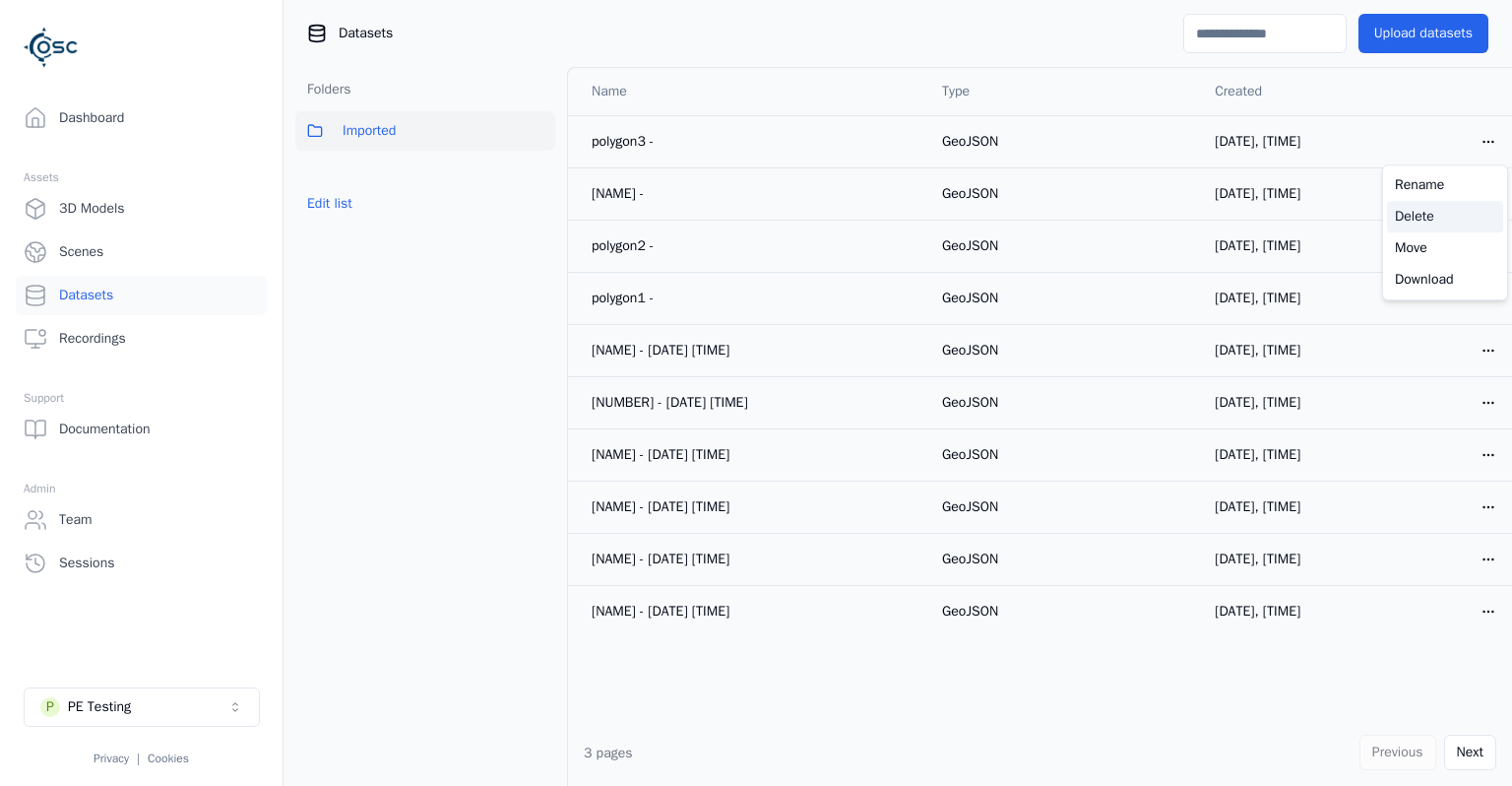 click on "Delete" at bounding box center (1445, 217) 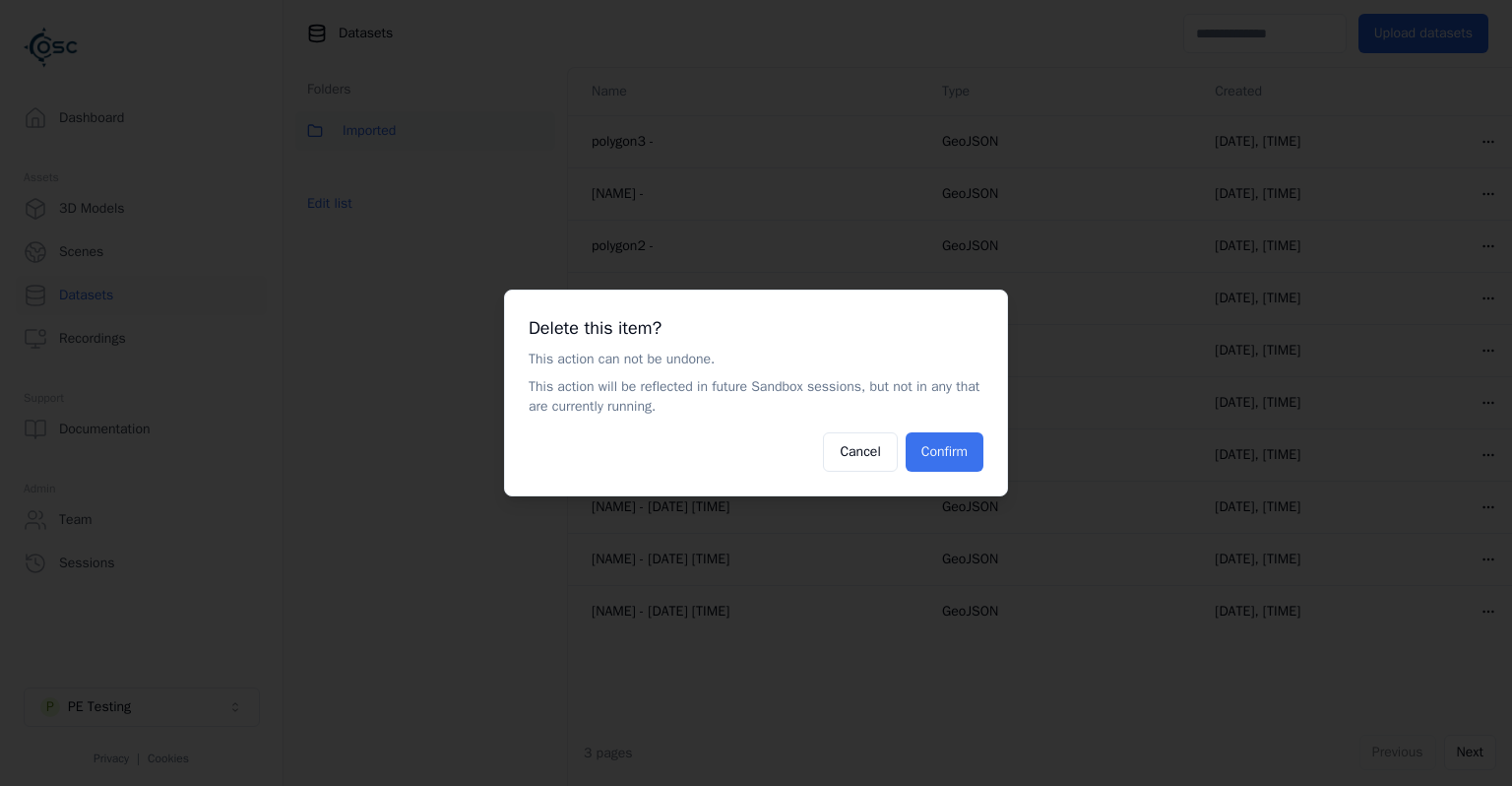 click on "Confirm" at bounding box center (944, 452) 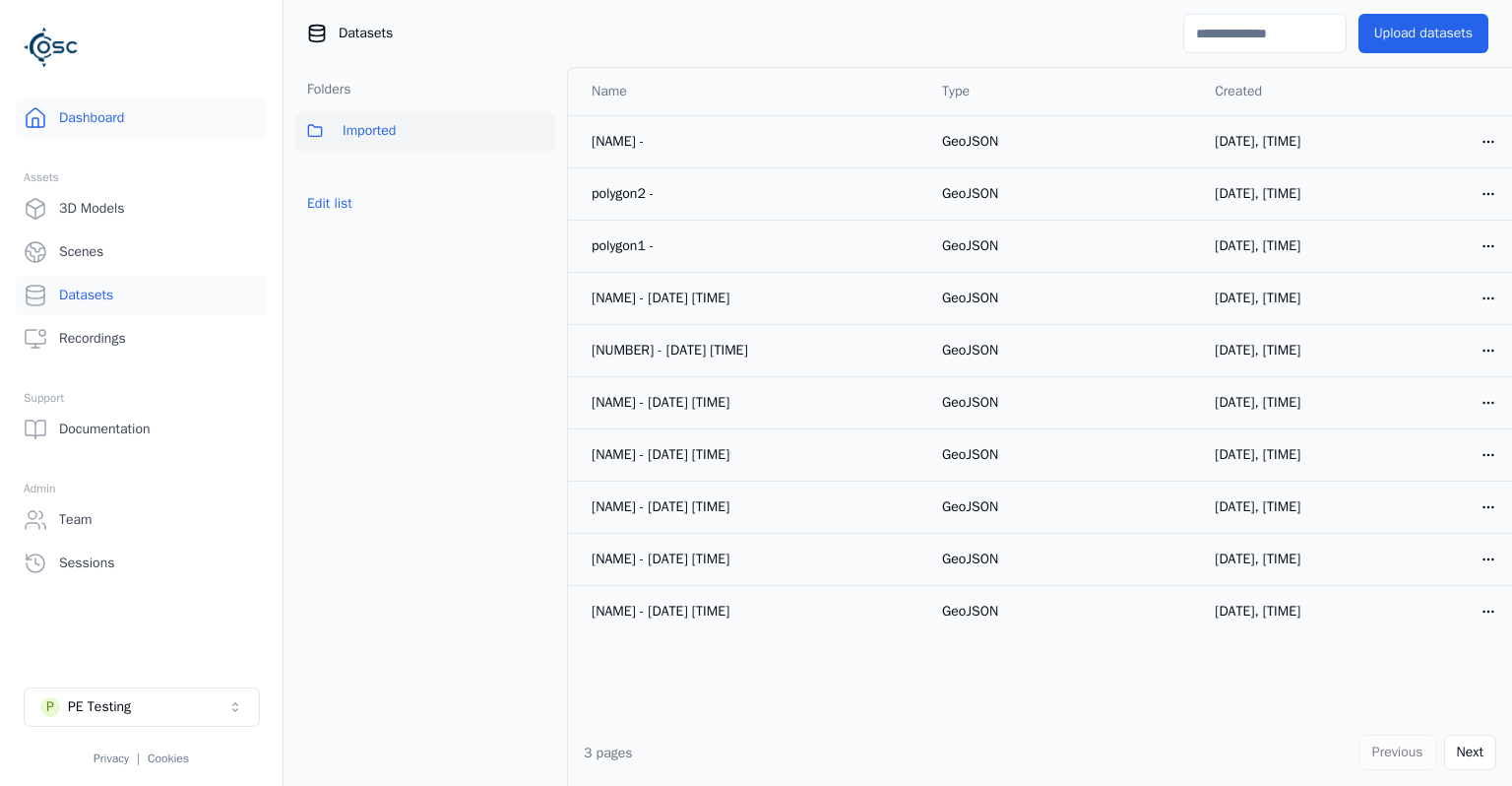 click on "Dashboard" at bounding box center (141, 118) 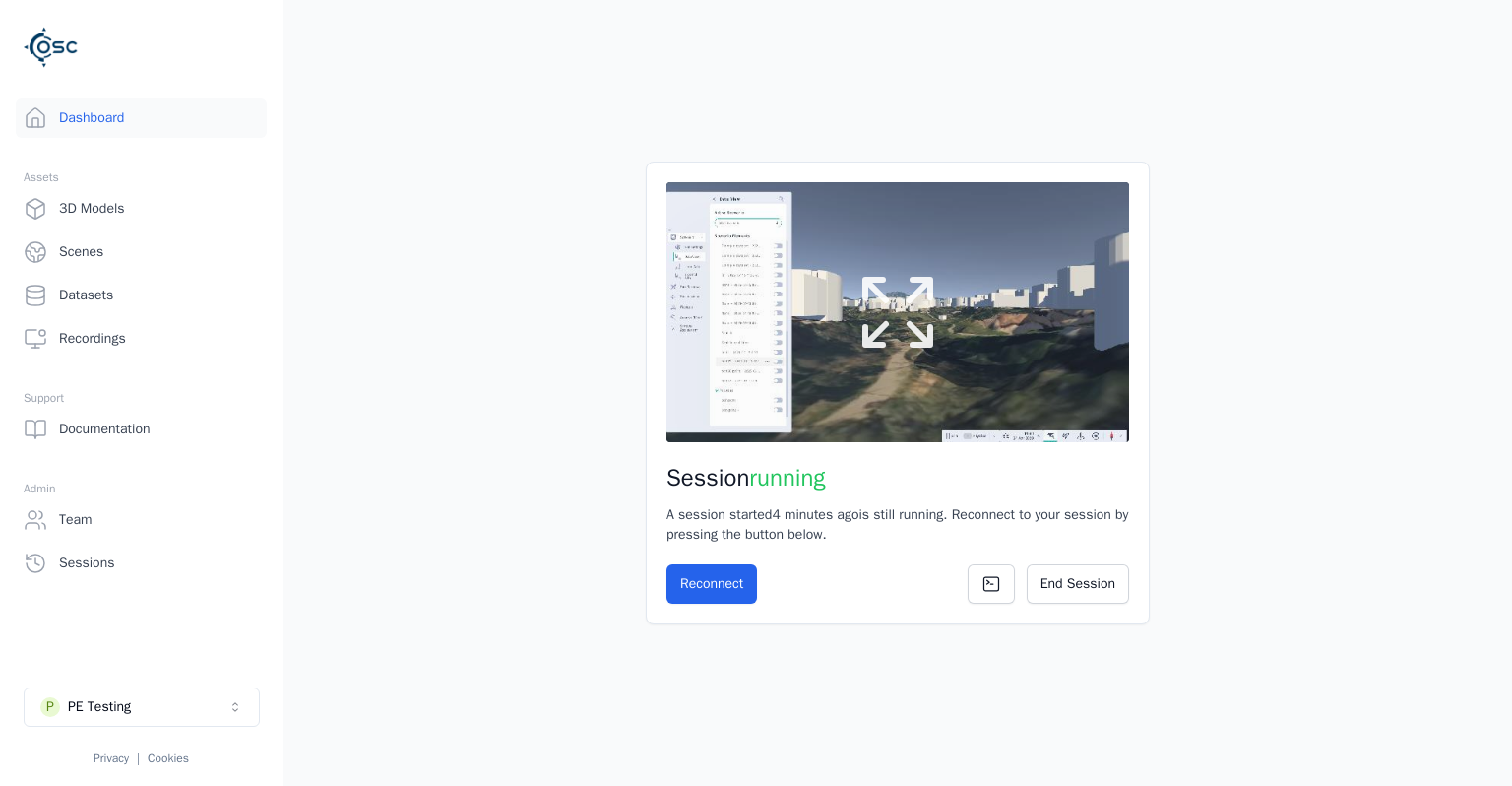 click at bounding box center (898, 312) 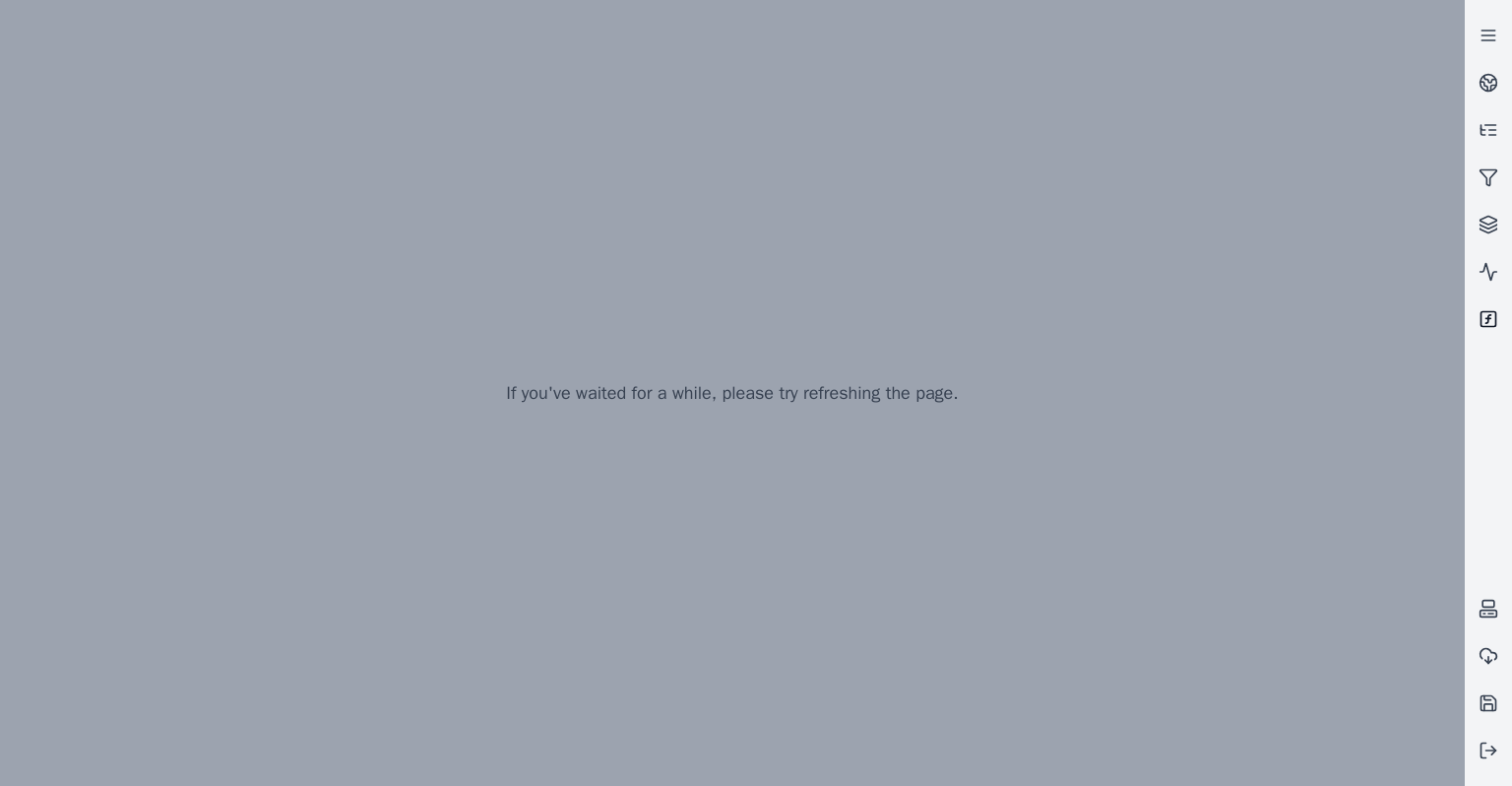 click at bounding box center [1488, 319] 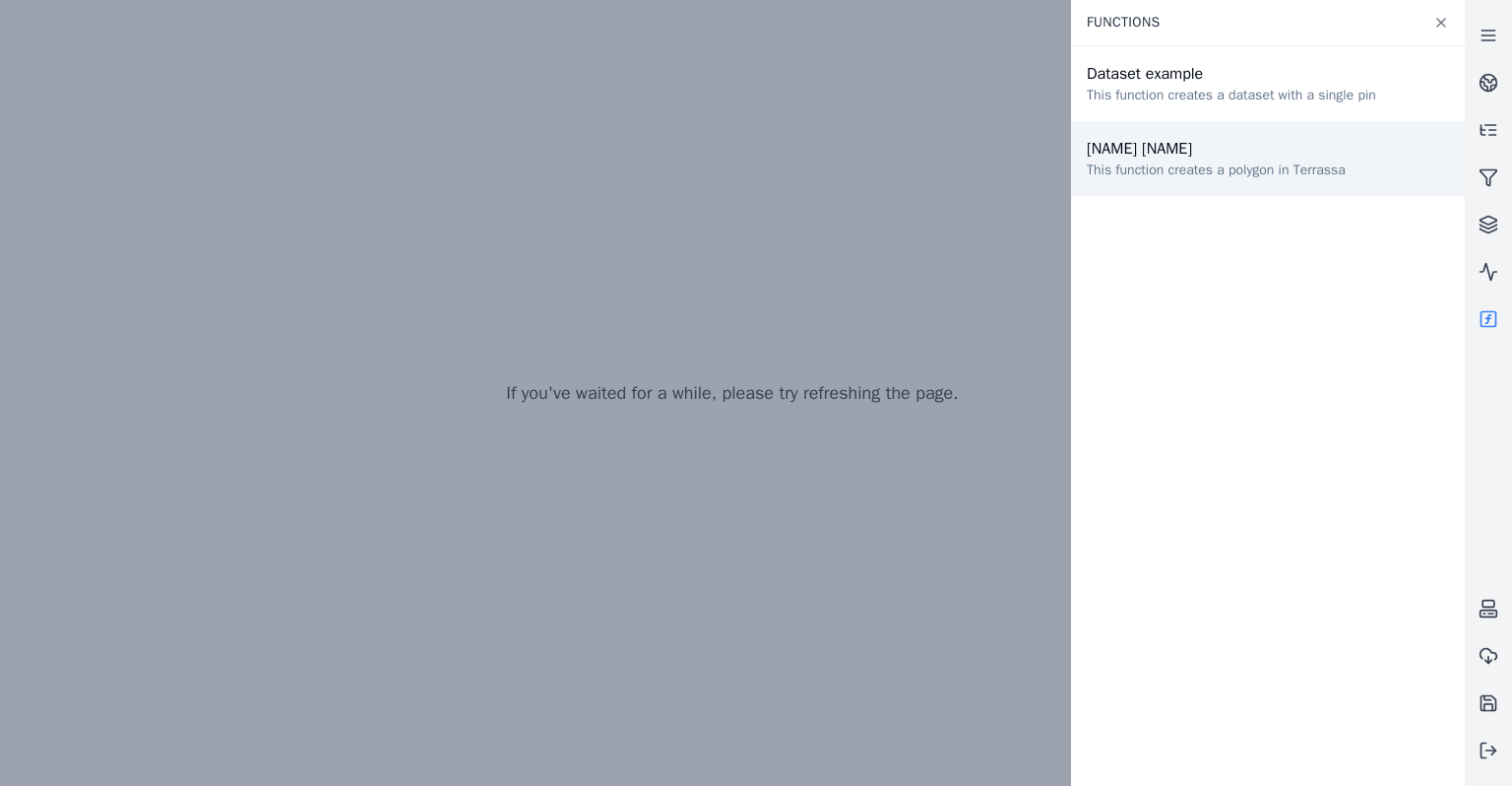 click on "[NAME] [NAME] This function creates a polygon in Terrassa" at bounding box center (1268, 159) 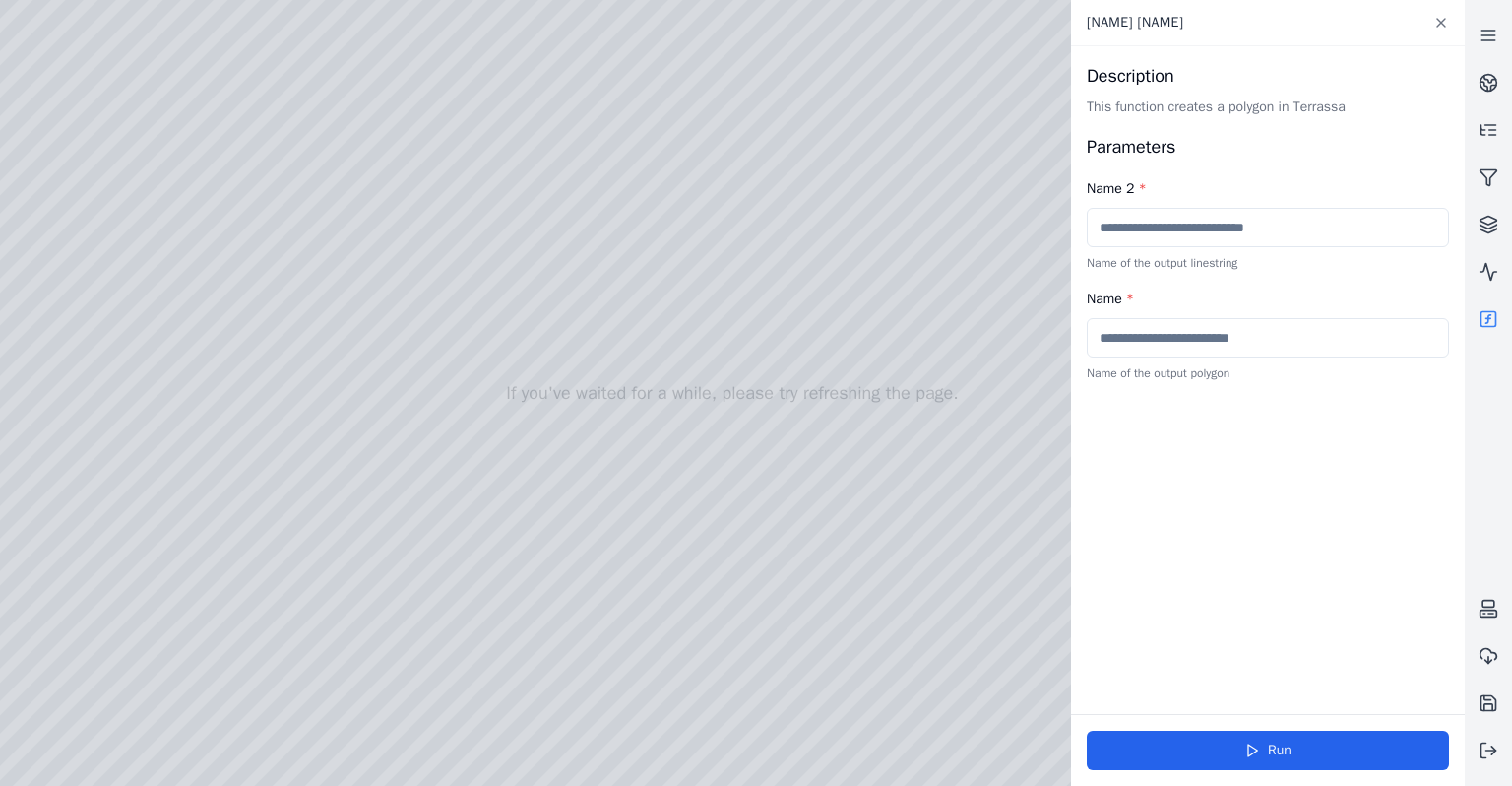 click at bounding box center (1268, 228) 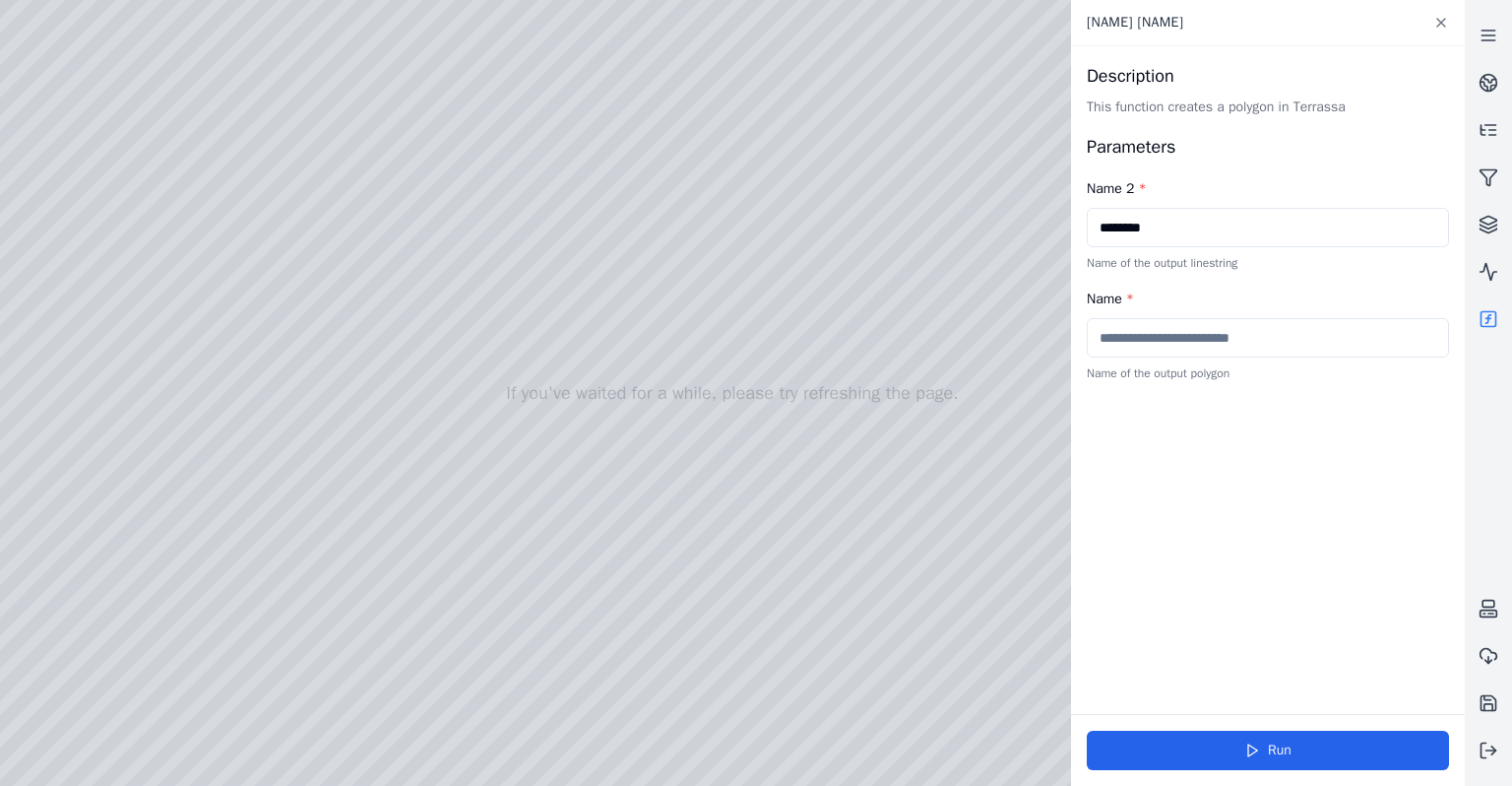 type on "********" 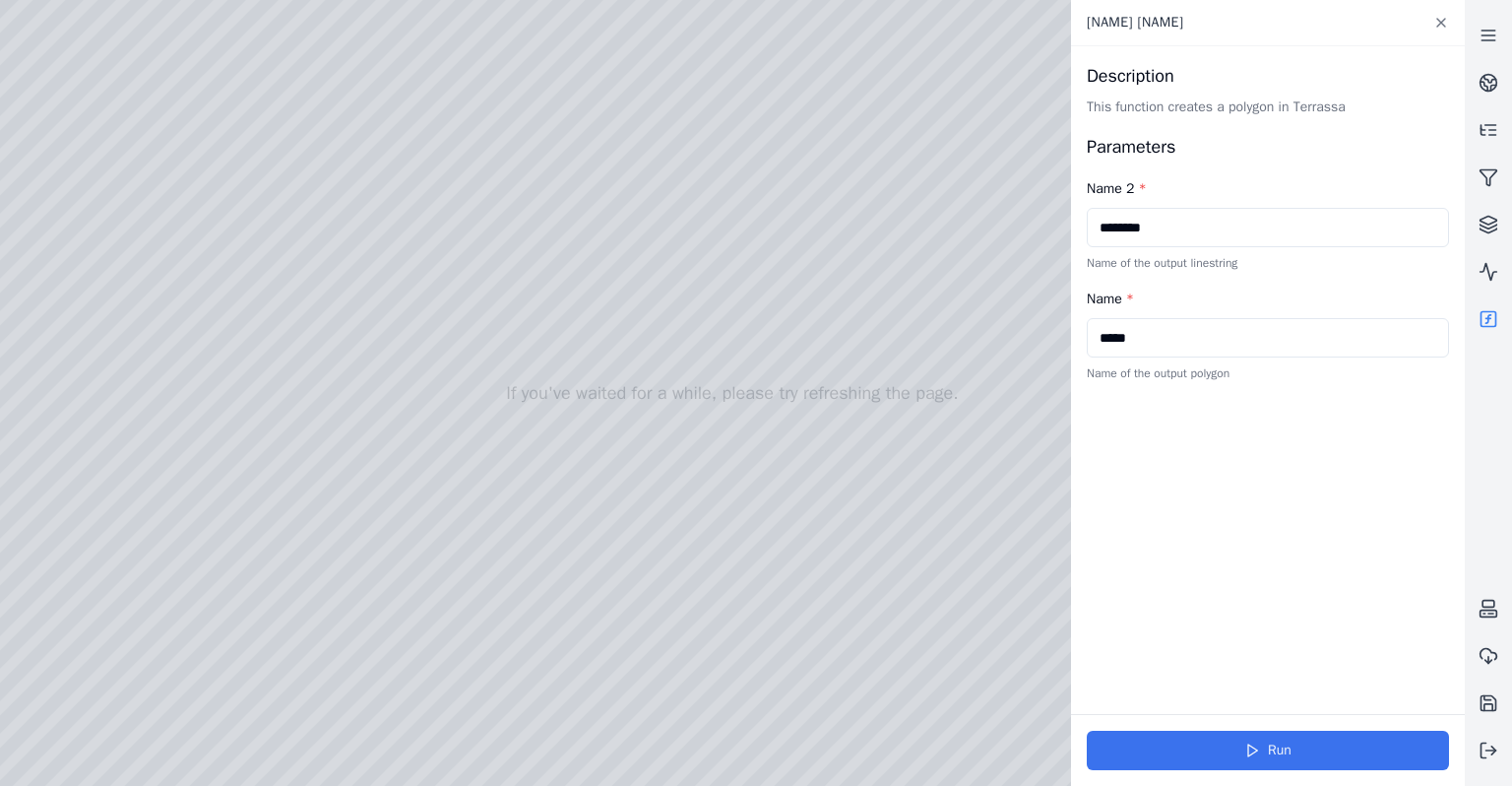 type on "*****" 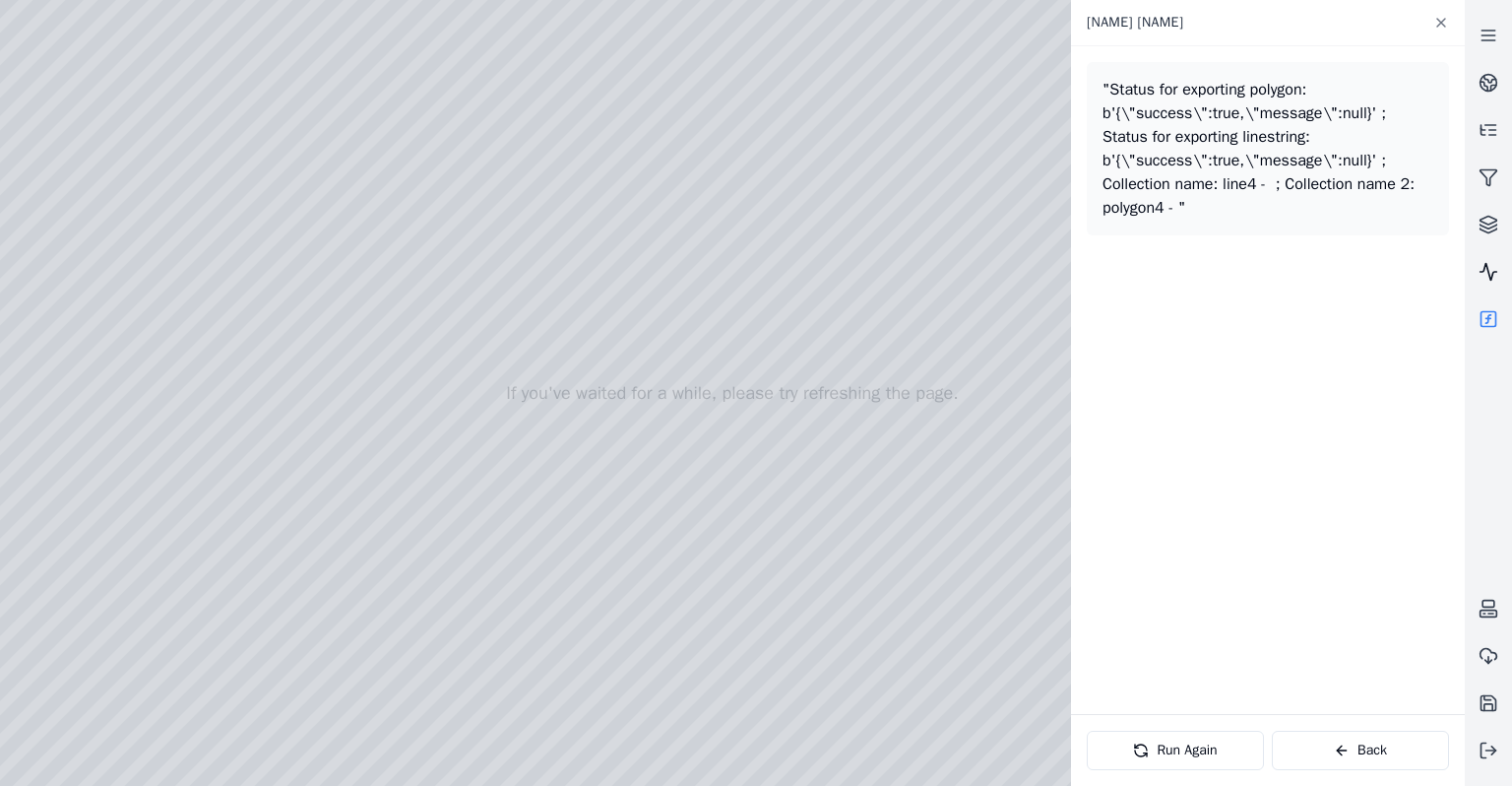 click 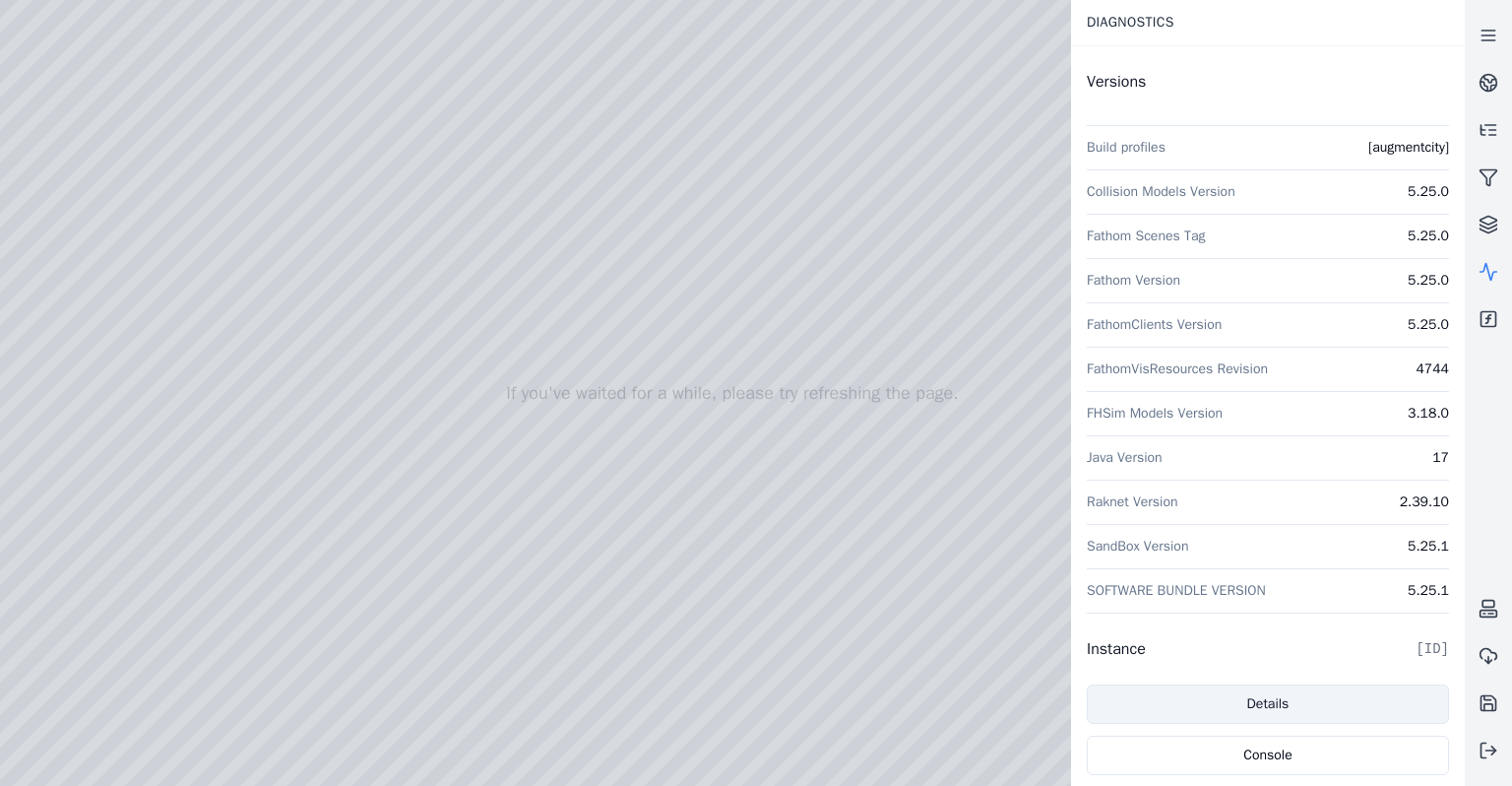 scroll, scrollTop: 255, scrollLeft: 0, axis: vertical 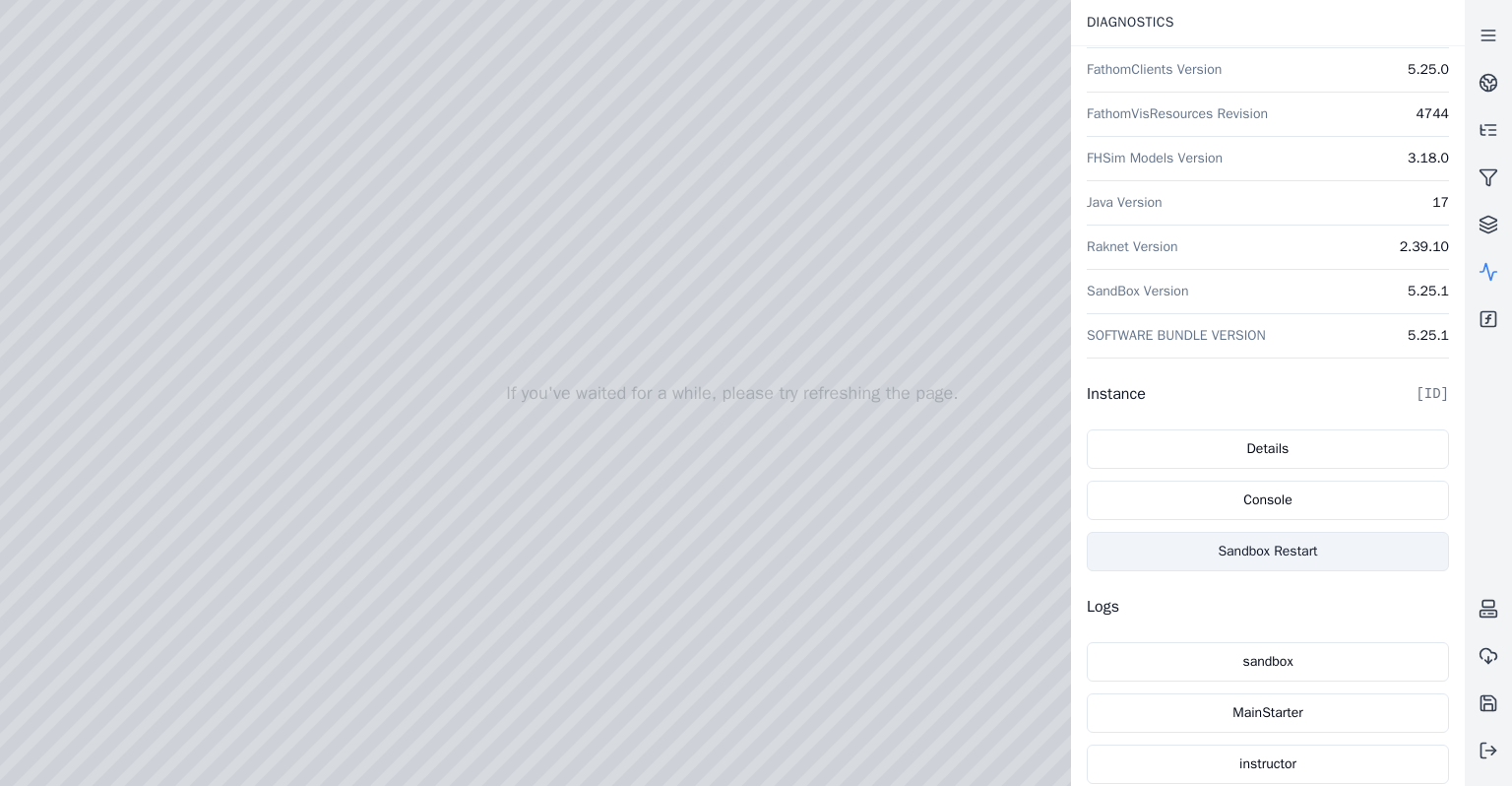 click on "Sandbox Restart" at bounding box center (1268, 552) 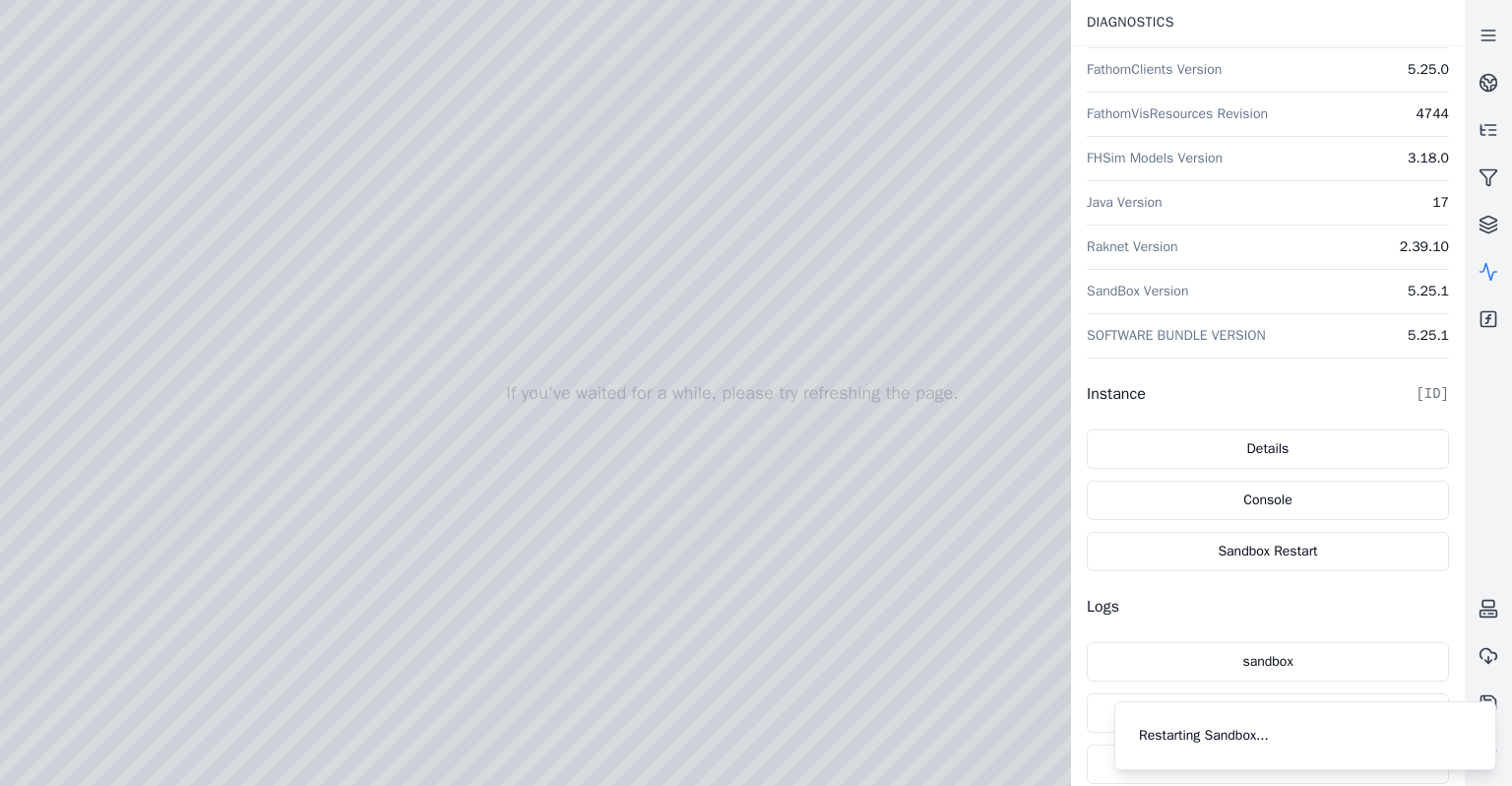 click on "Restarting Sandbox..." at bounding box center (1305, 736) 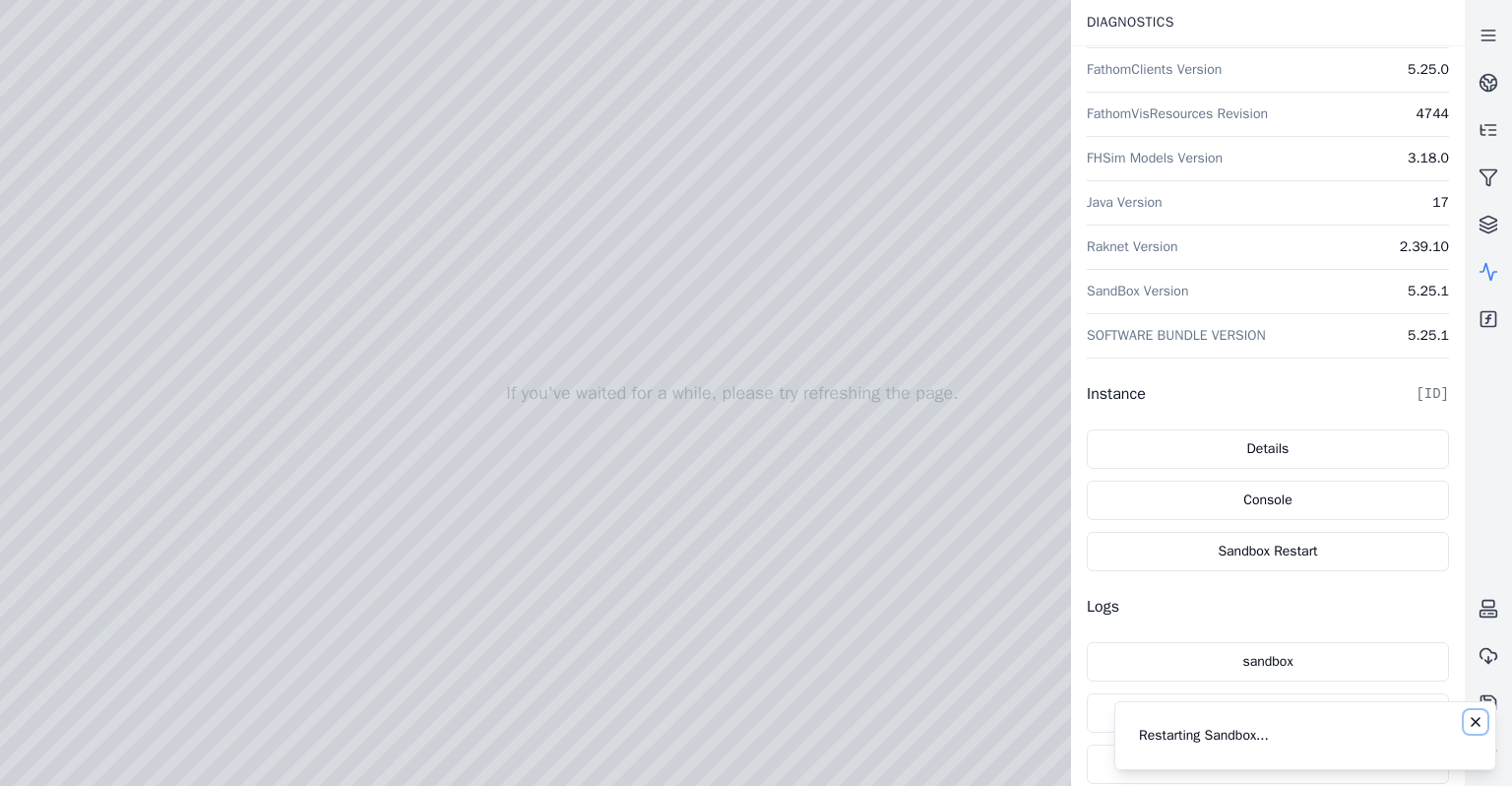 click 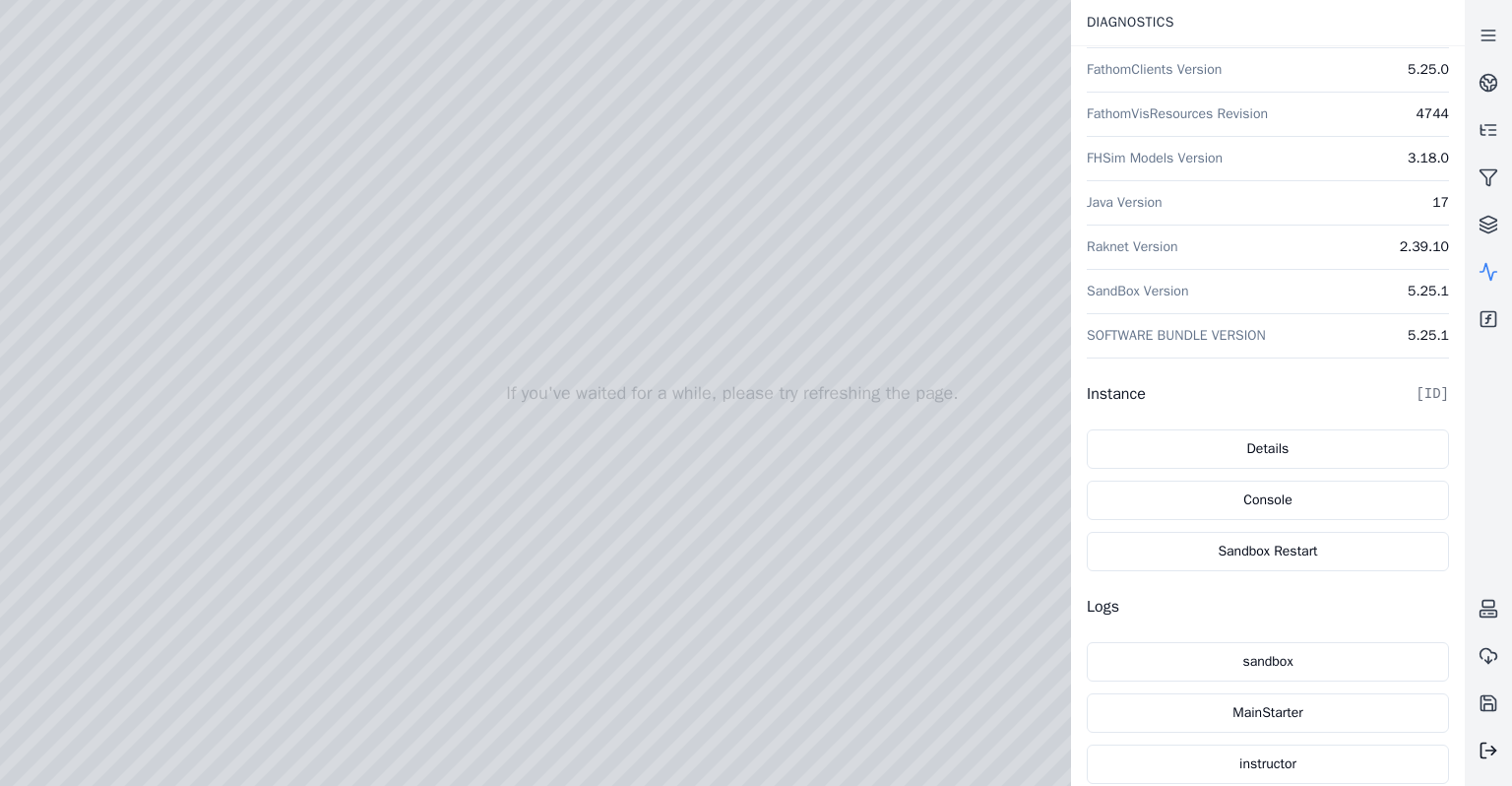 click at bounding box center [1488, 751] 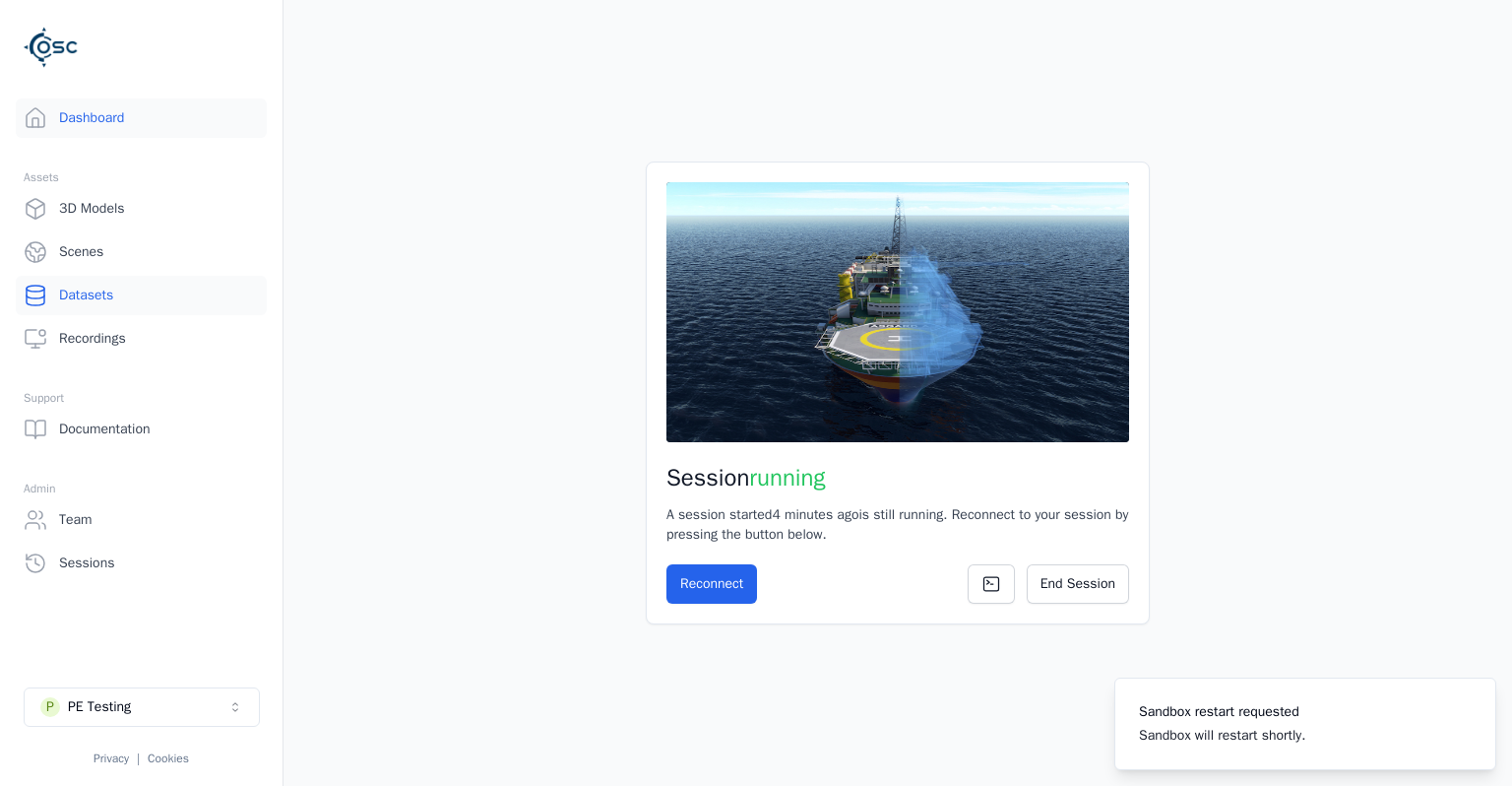 click on "Datasets" at bounding box center (141, 295) 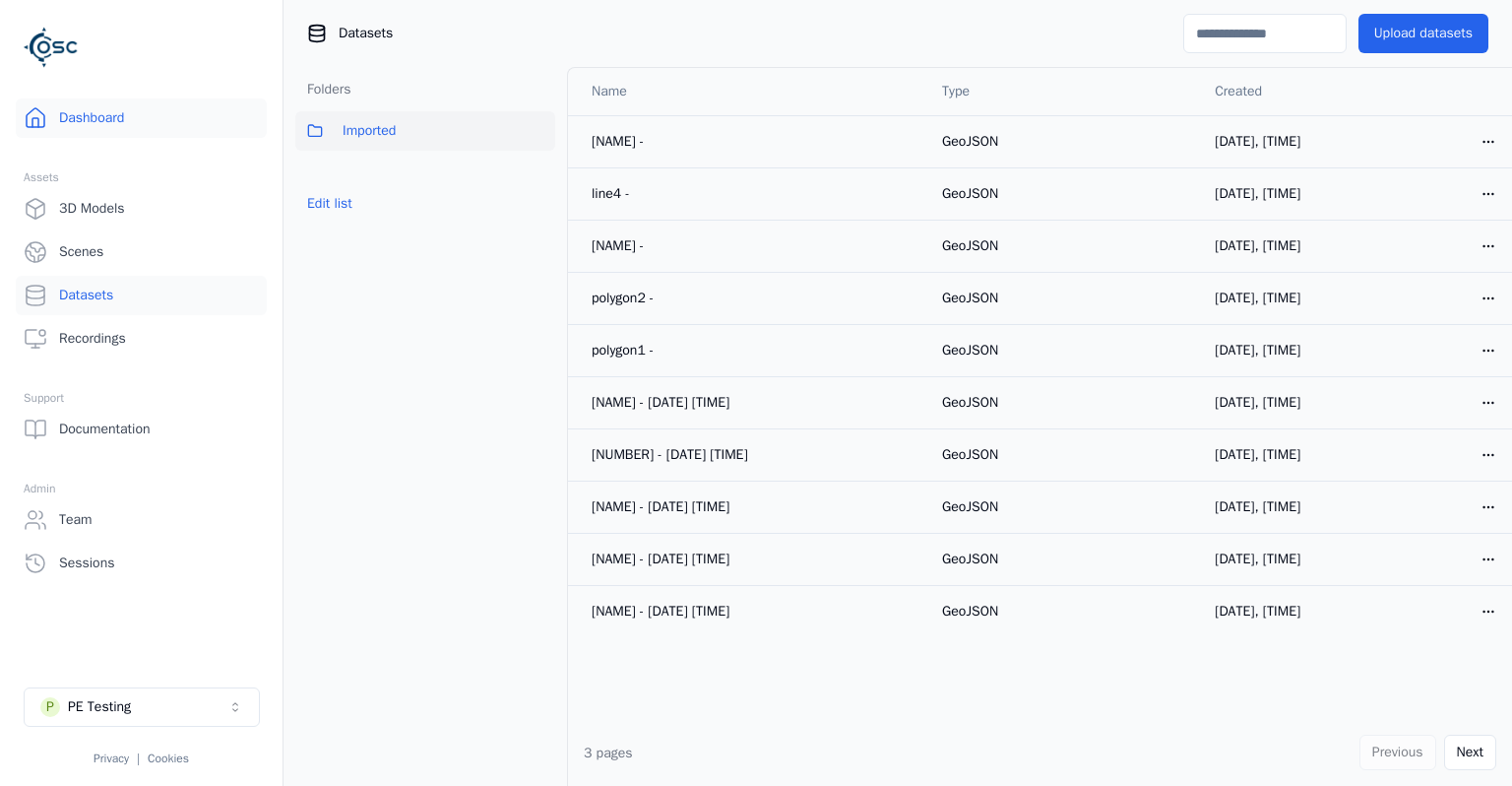 click on "Dashboard" at bounding box center (141, 118) 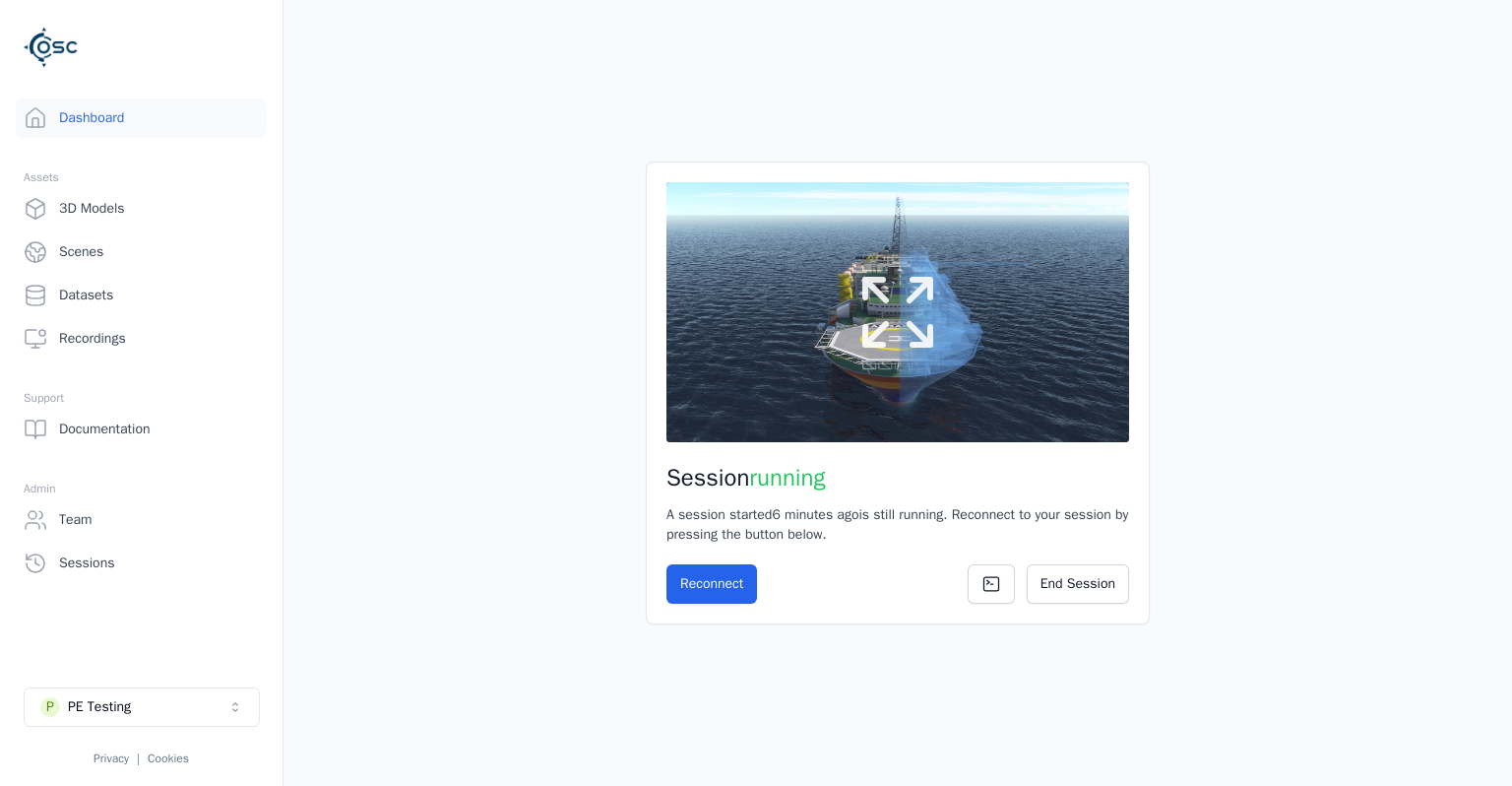 click at bounding box center [898, 312] 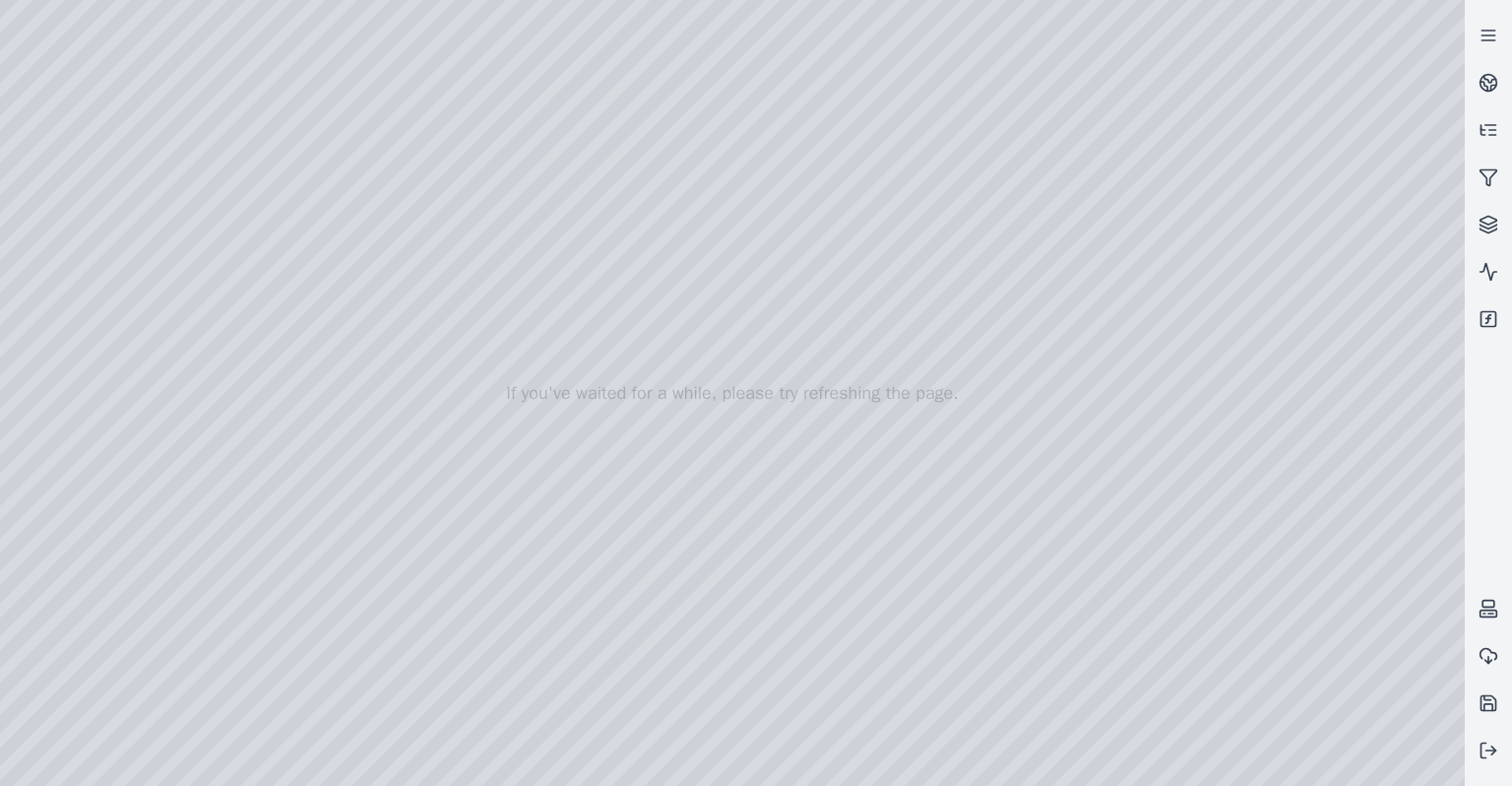 click at bounding box center [732, 393] 